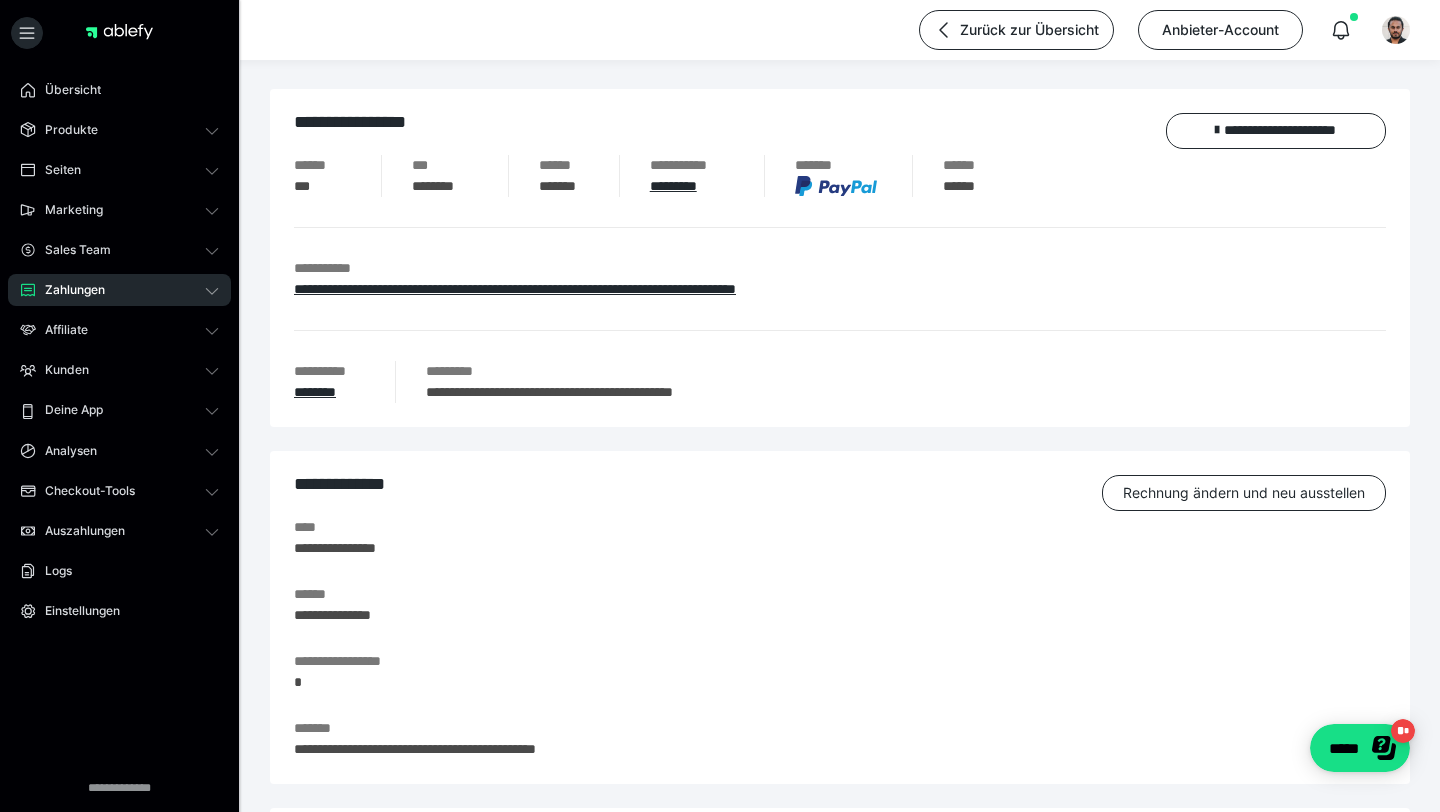 scroll, scrollTop: 0, scrollLeft: 0, axis: both 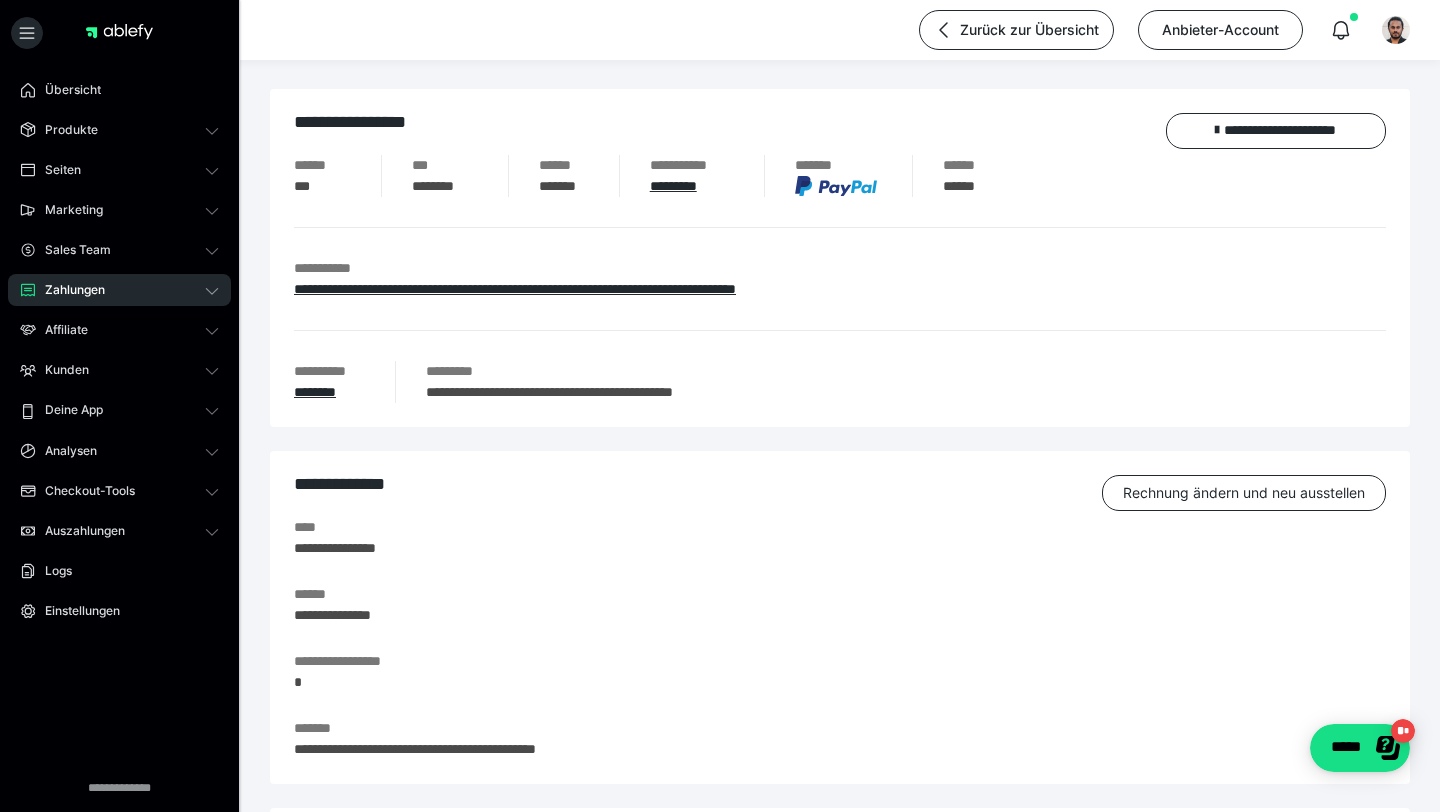click 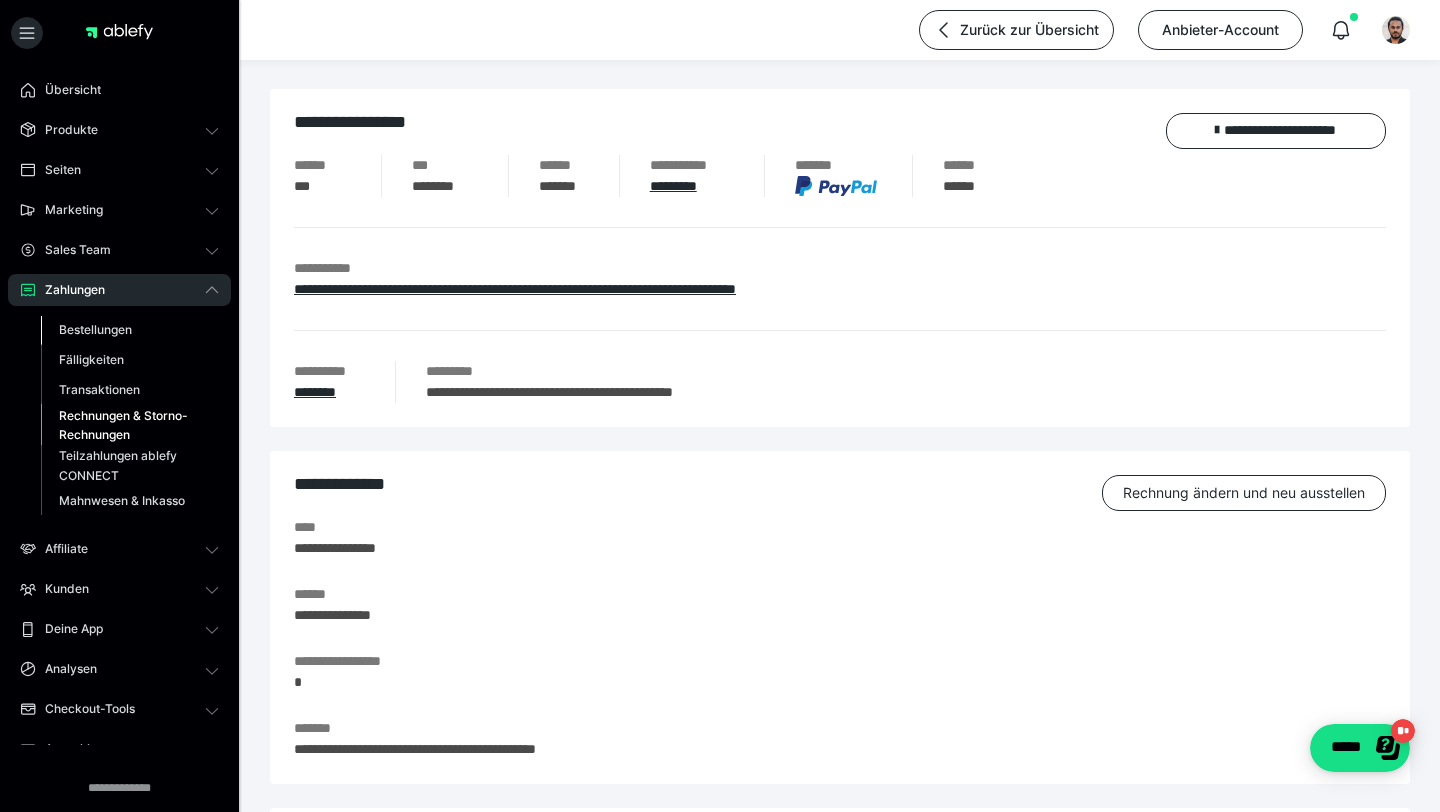 click on "Bestellungen" at bounding box center [130, 330] 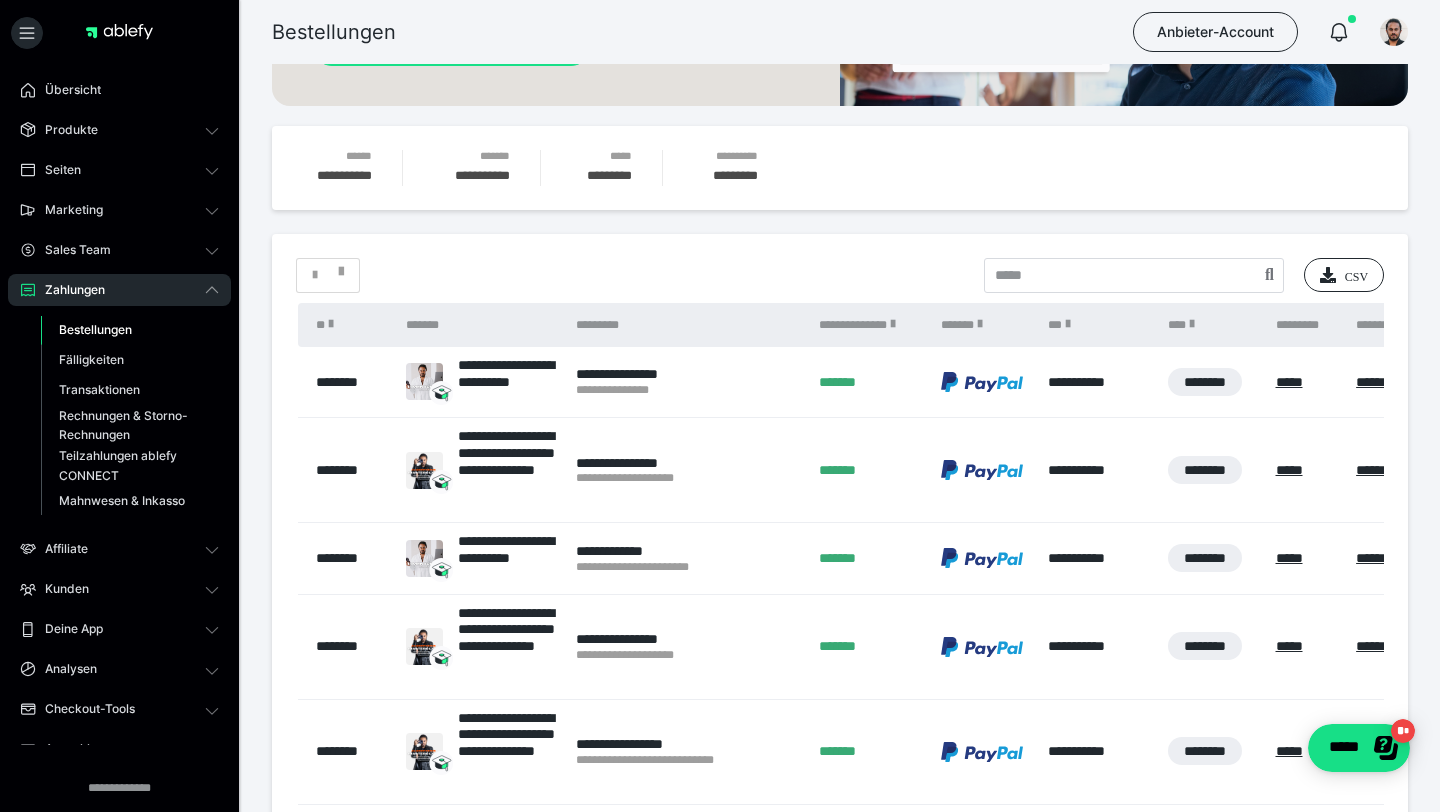 scroll, scrollTop: 228, scrollLeft: 0, axis: vertical 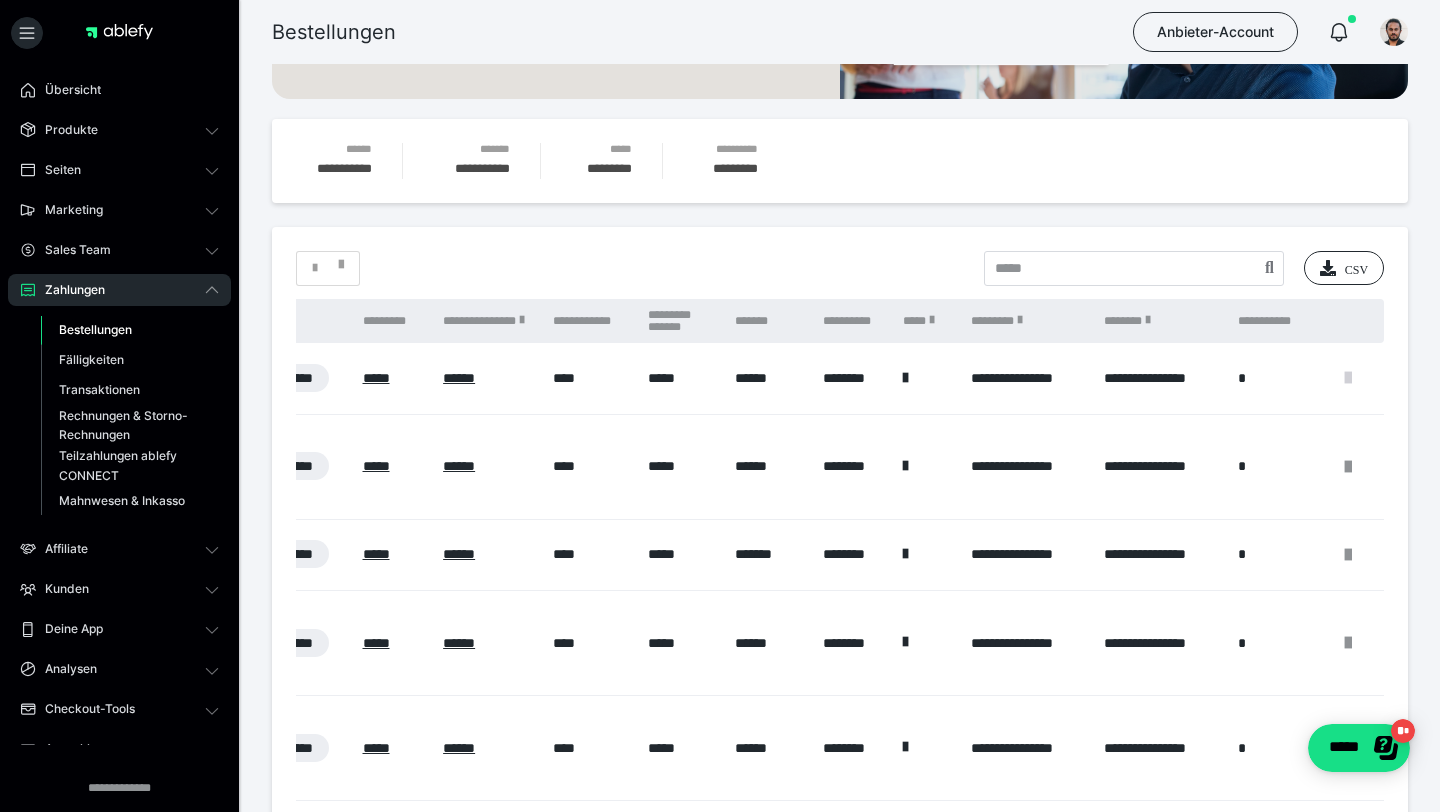 click at bounding box center (1348, 378) 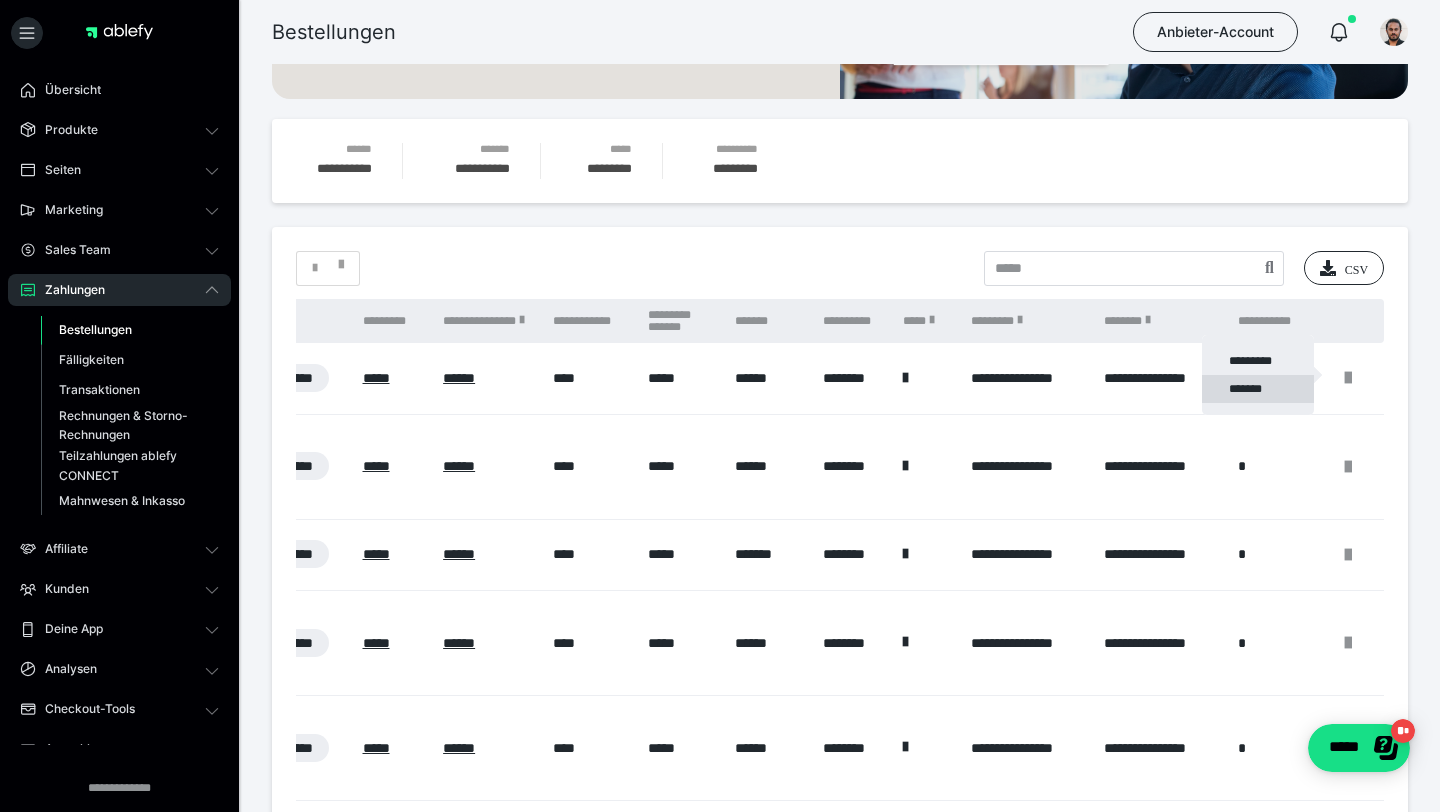 click on "*******" at bounding box center [1258, 389] 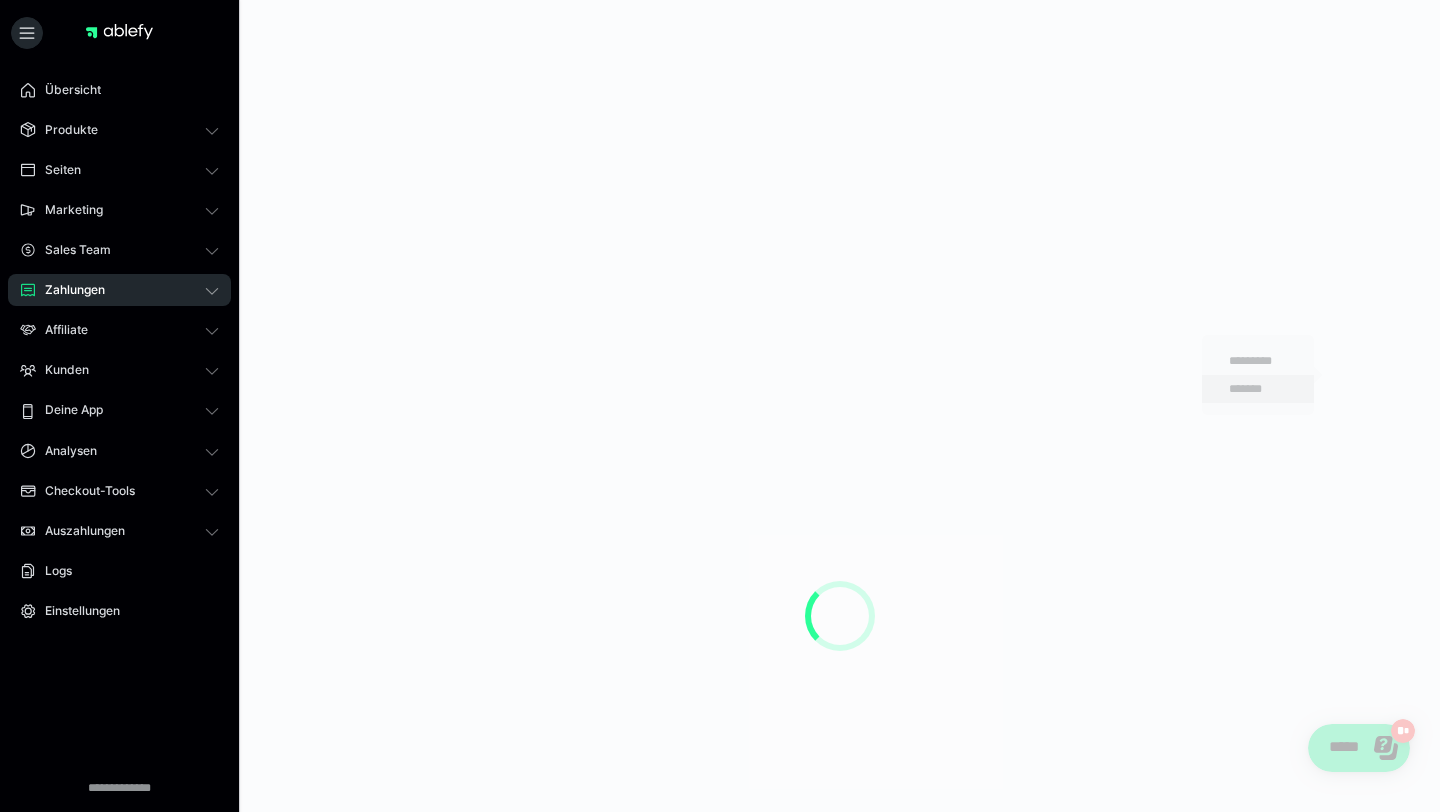 scroll, scrollTop: 0, scrollLeft: 0, axis: both 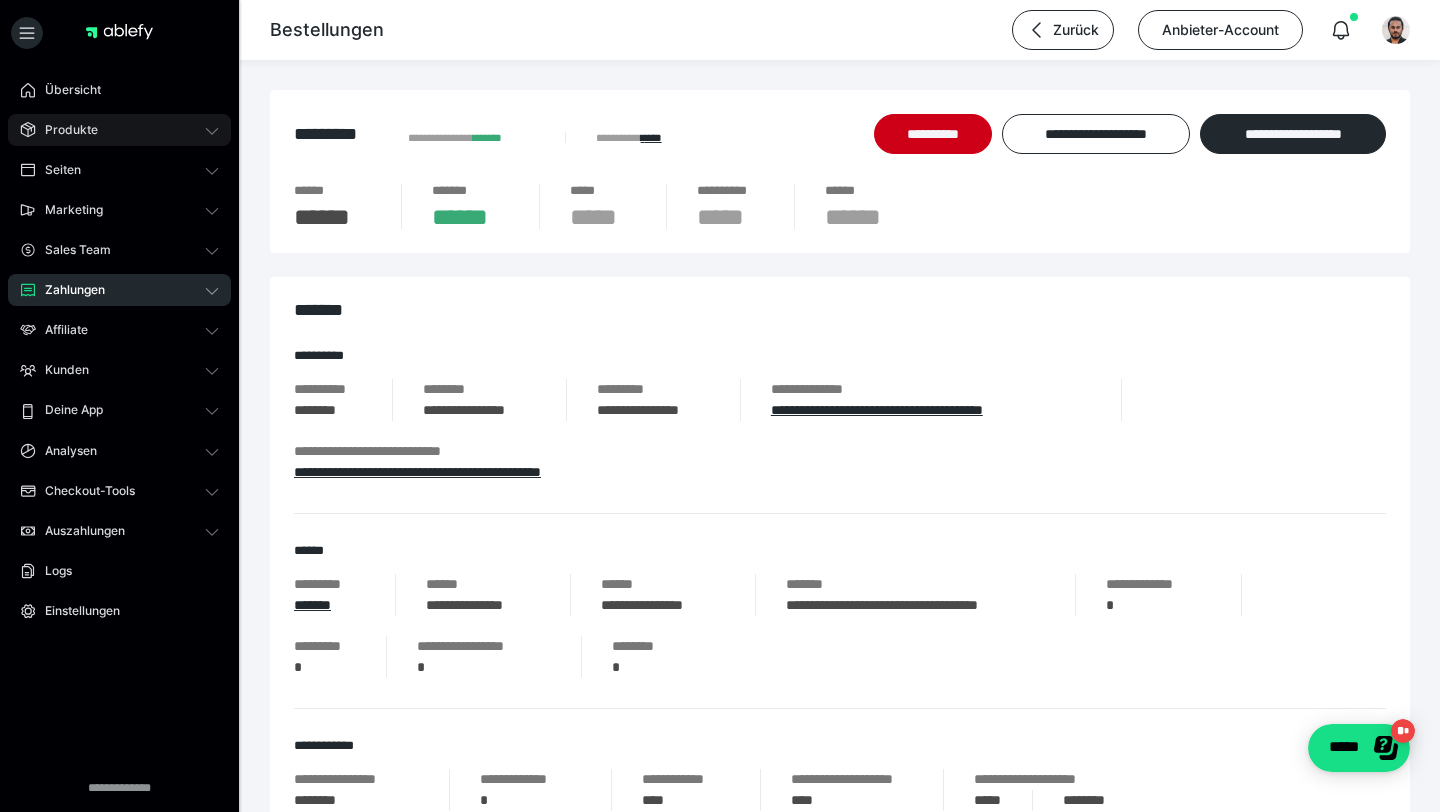 click on "Produkte" at bounding box center [119, 130] 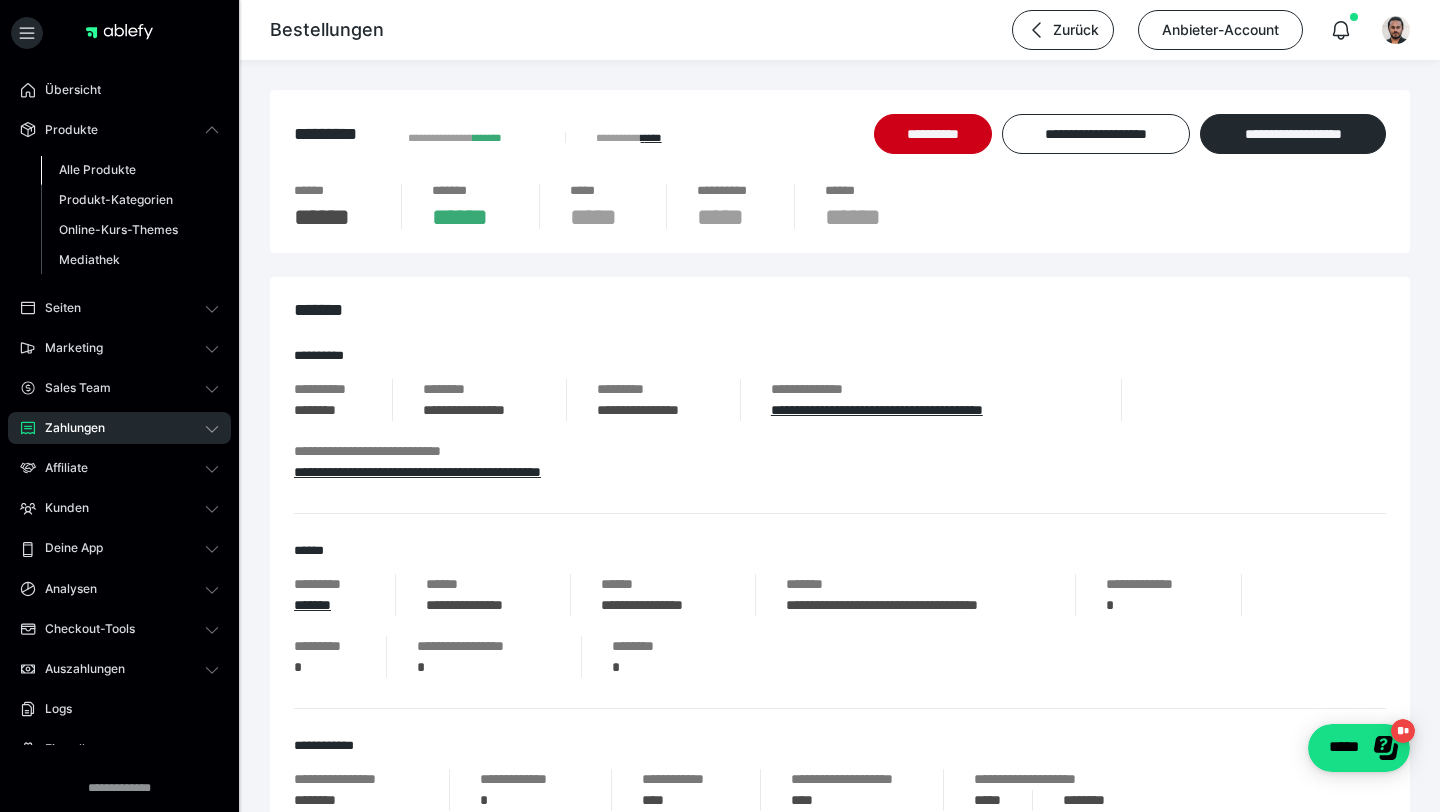 click on "Alle Produkte" at bounding box center [130, 170] 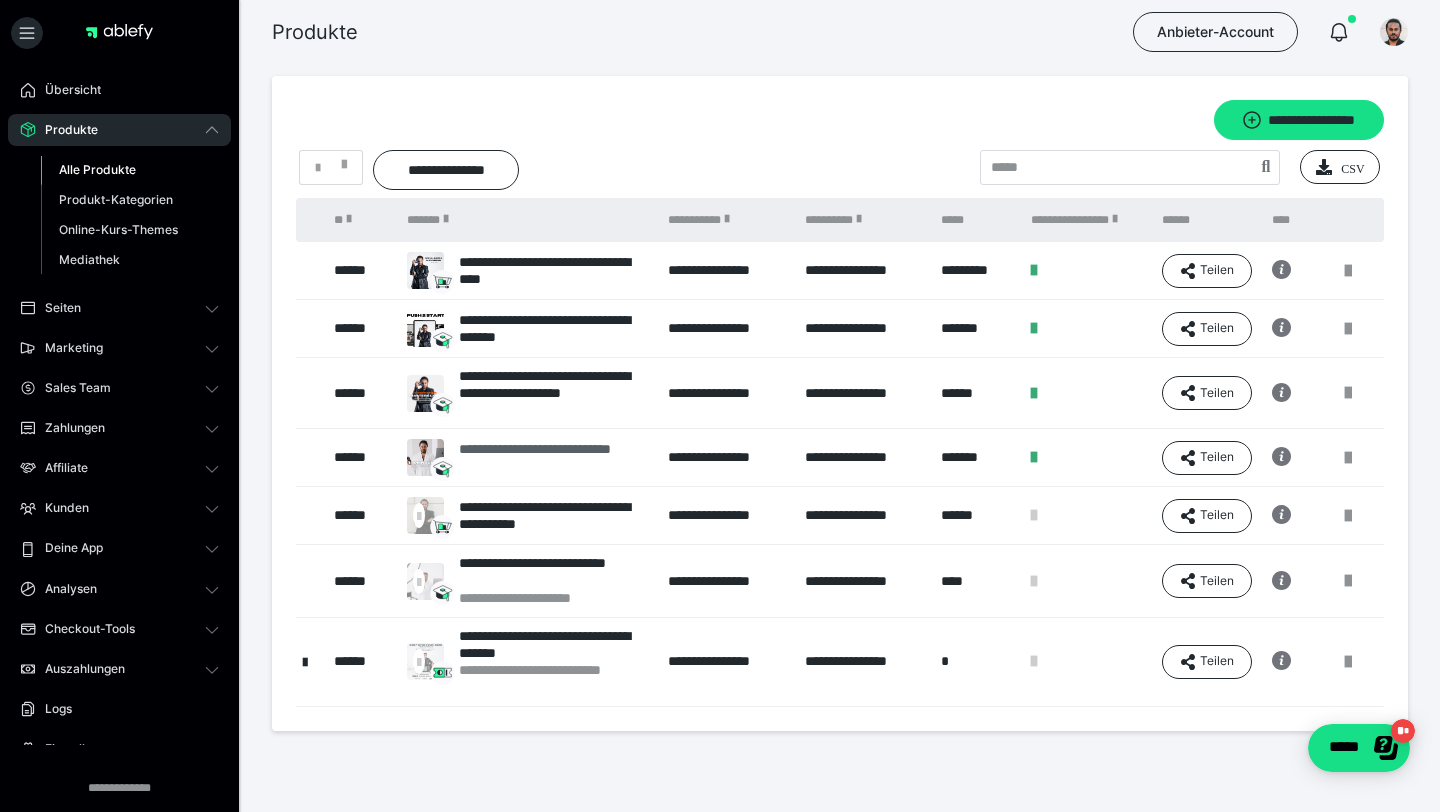 click on "**********" at bounding box center [553, 458] 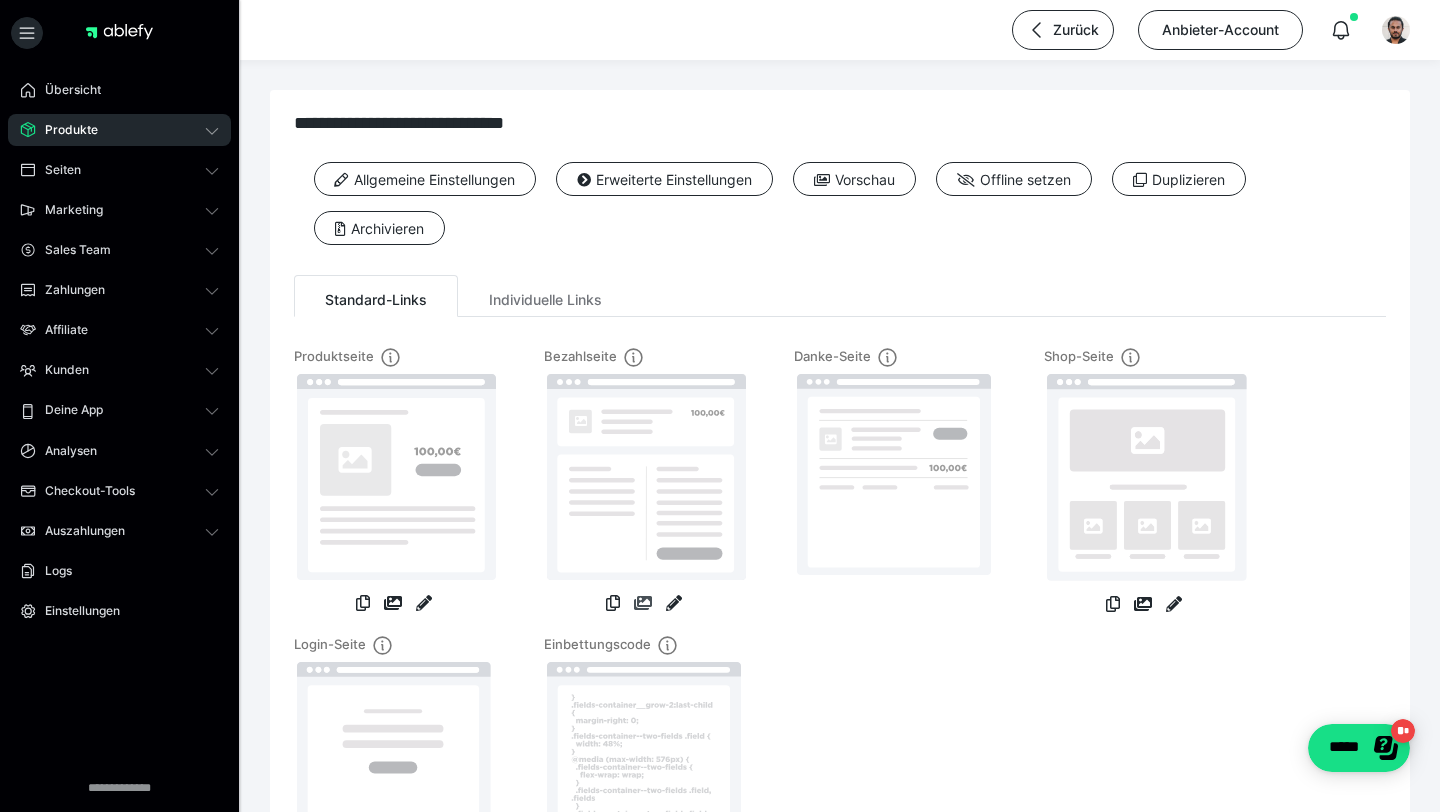 click at bounding box center [643, 603] 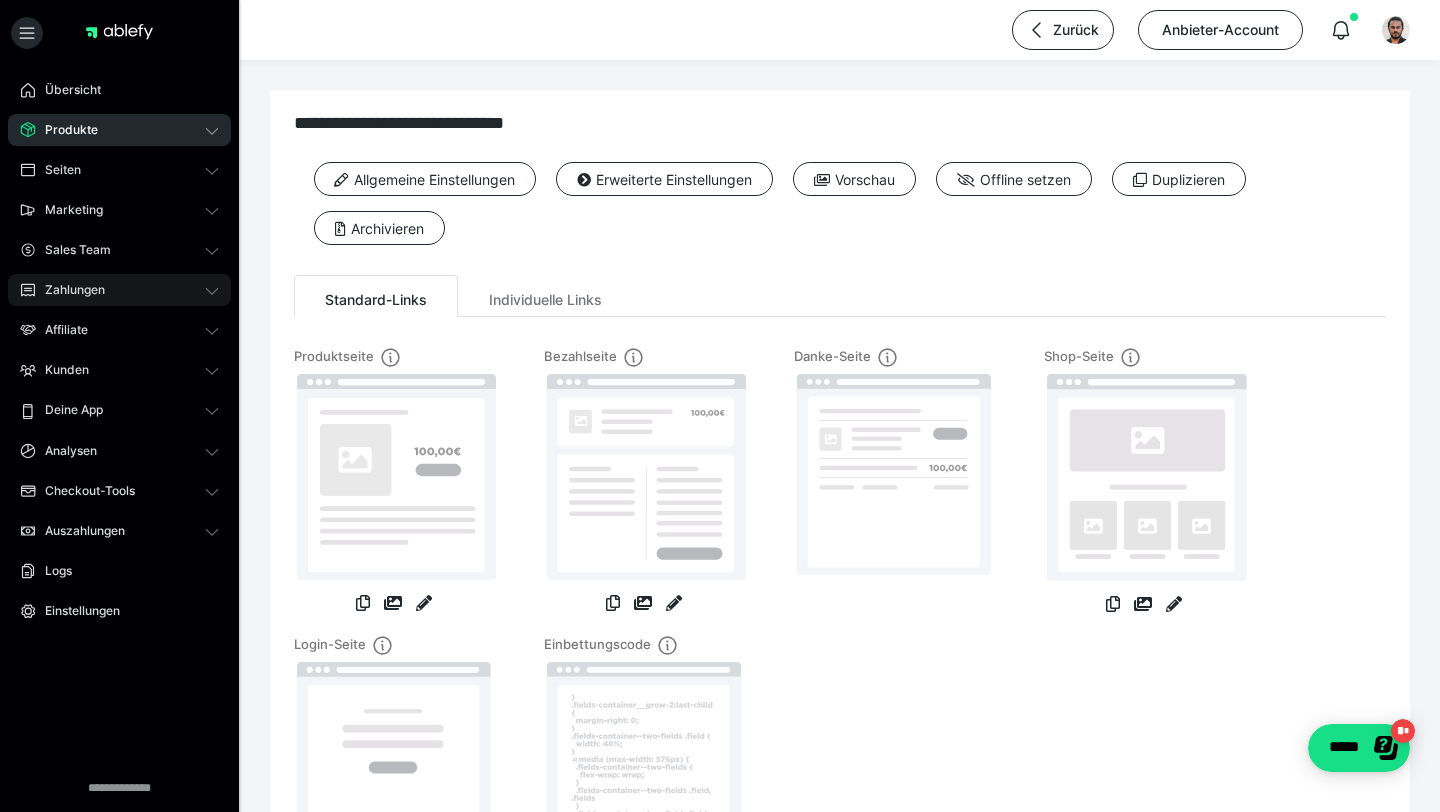 click on "Zahlungen" at bounding box center (119, 290) 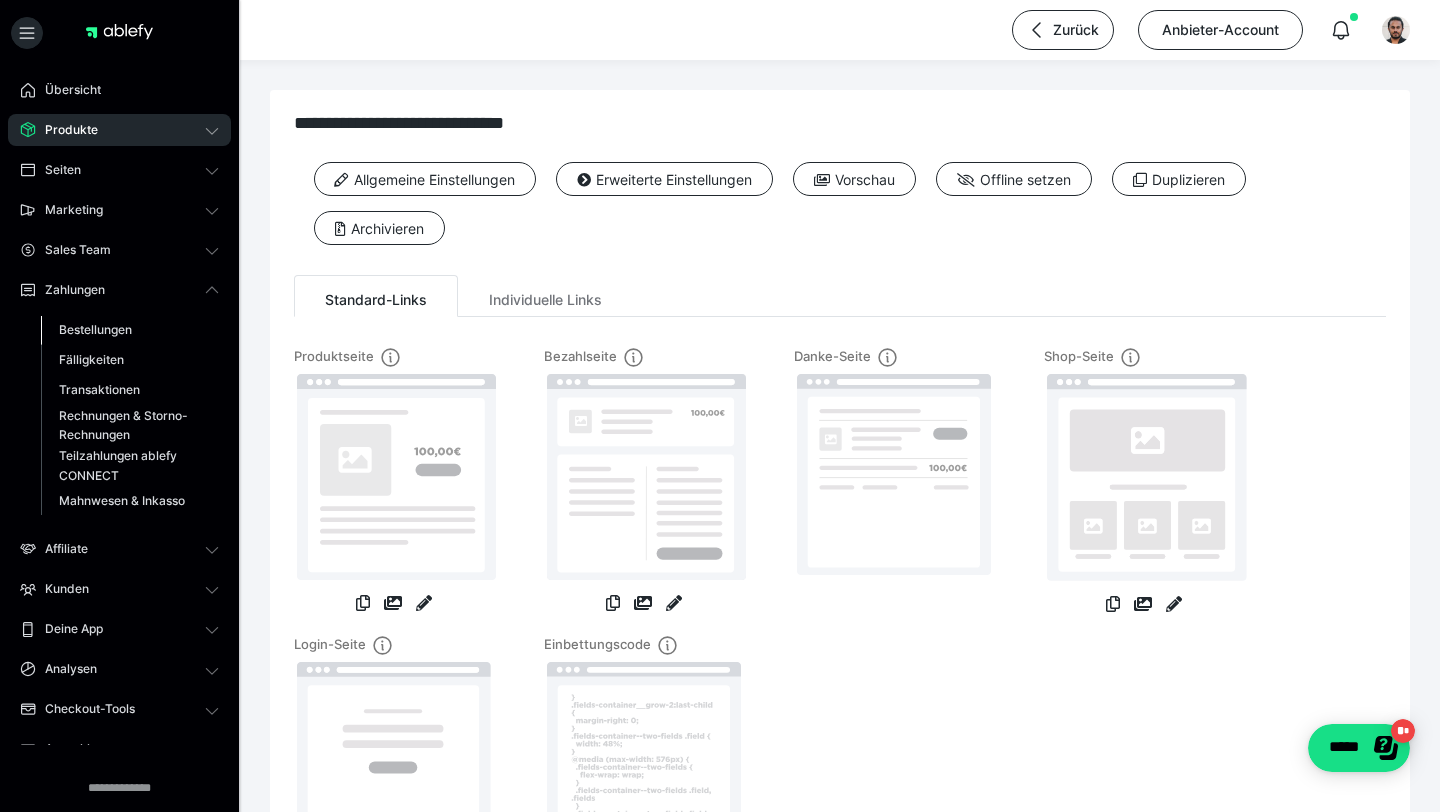 click on "Bestellungen" at bounding box center [95, 329] 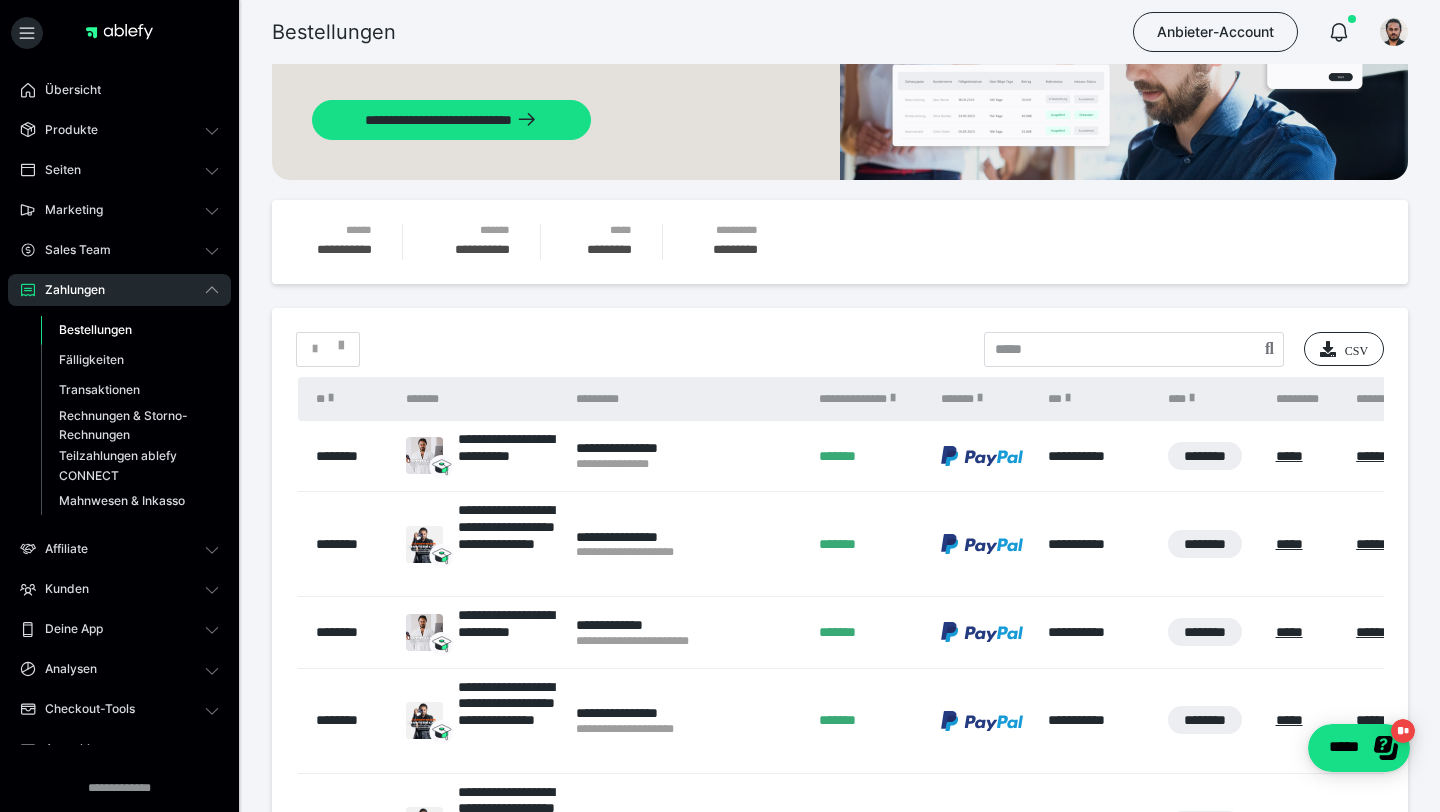 scroll, scrollTop: 155, scrollLeft: 0, axis: vertical 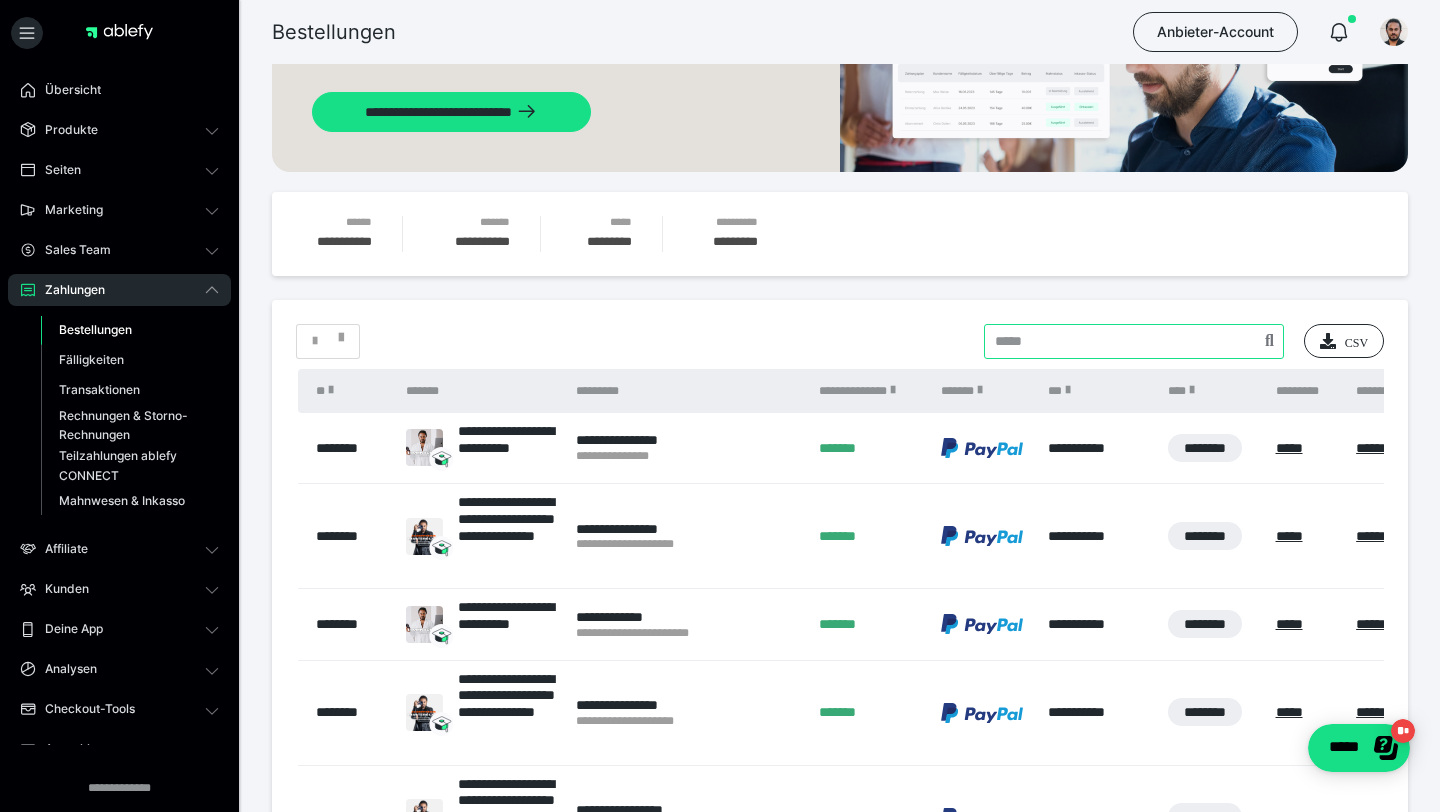 click at bounding box center (1134, 341) 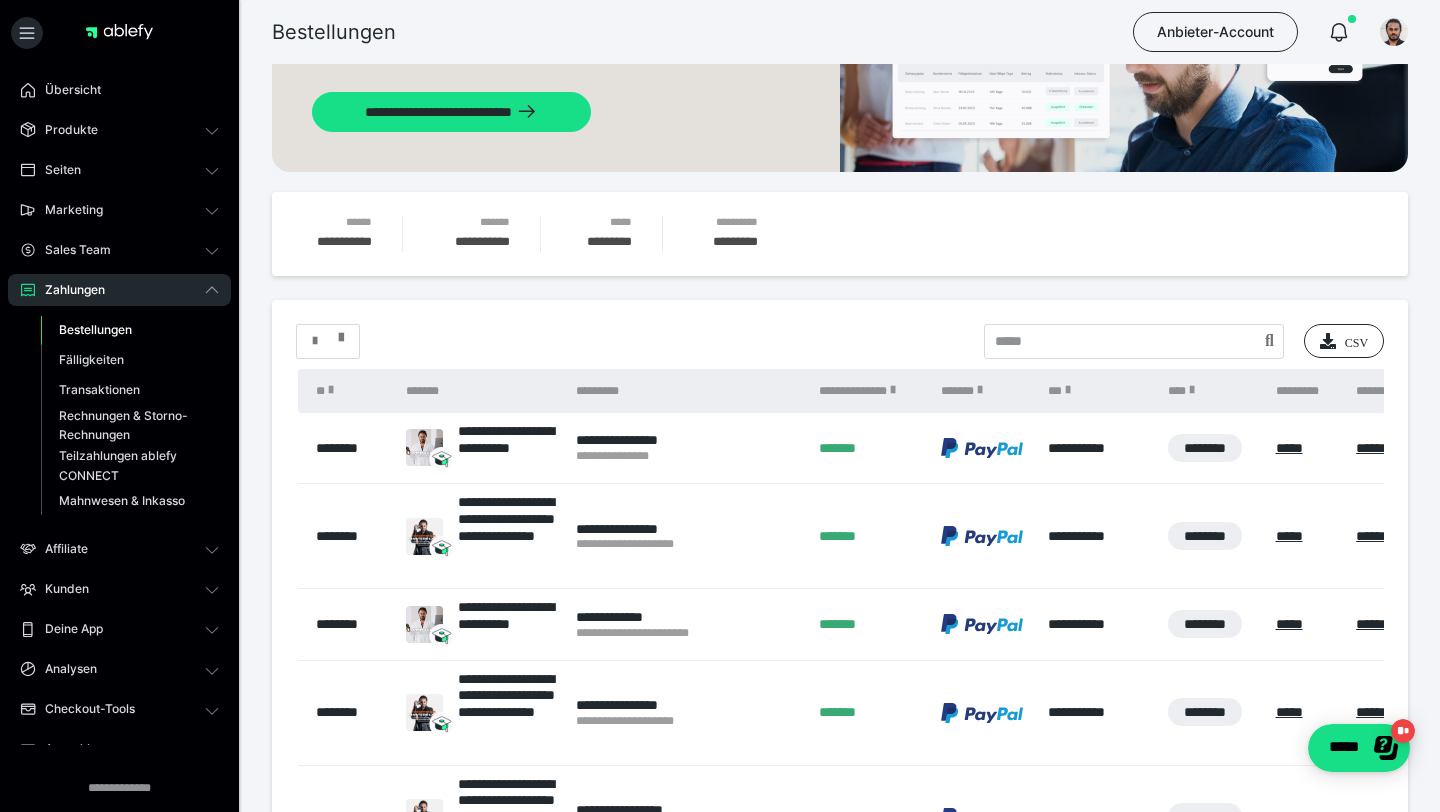 click at bounding box center [328, 341] 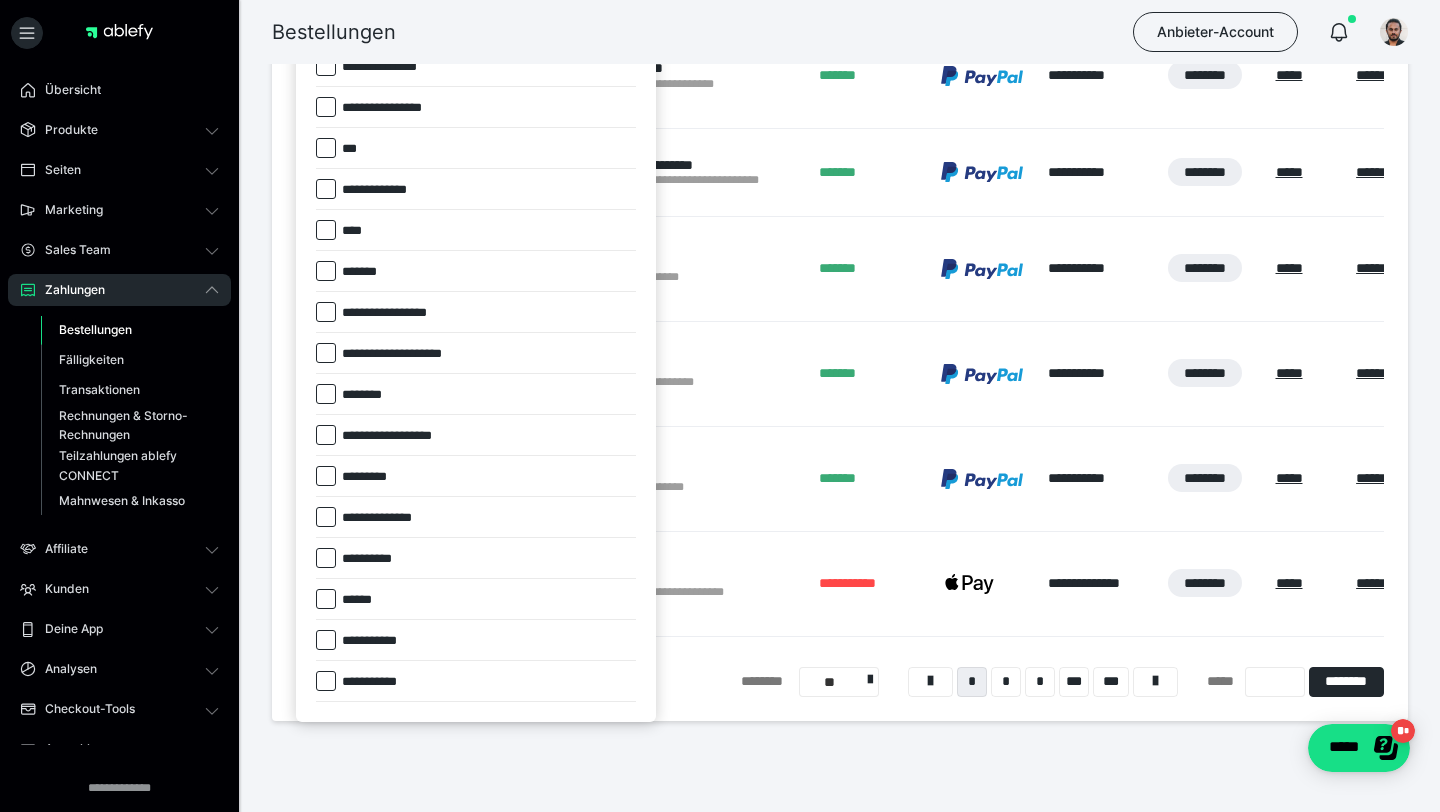 scroll, scrollTop: 936, scrollLeft: 0, axis: vertical 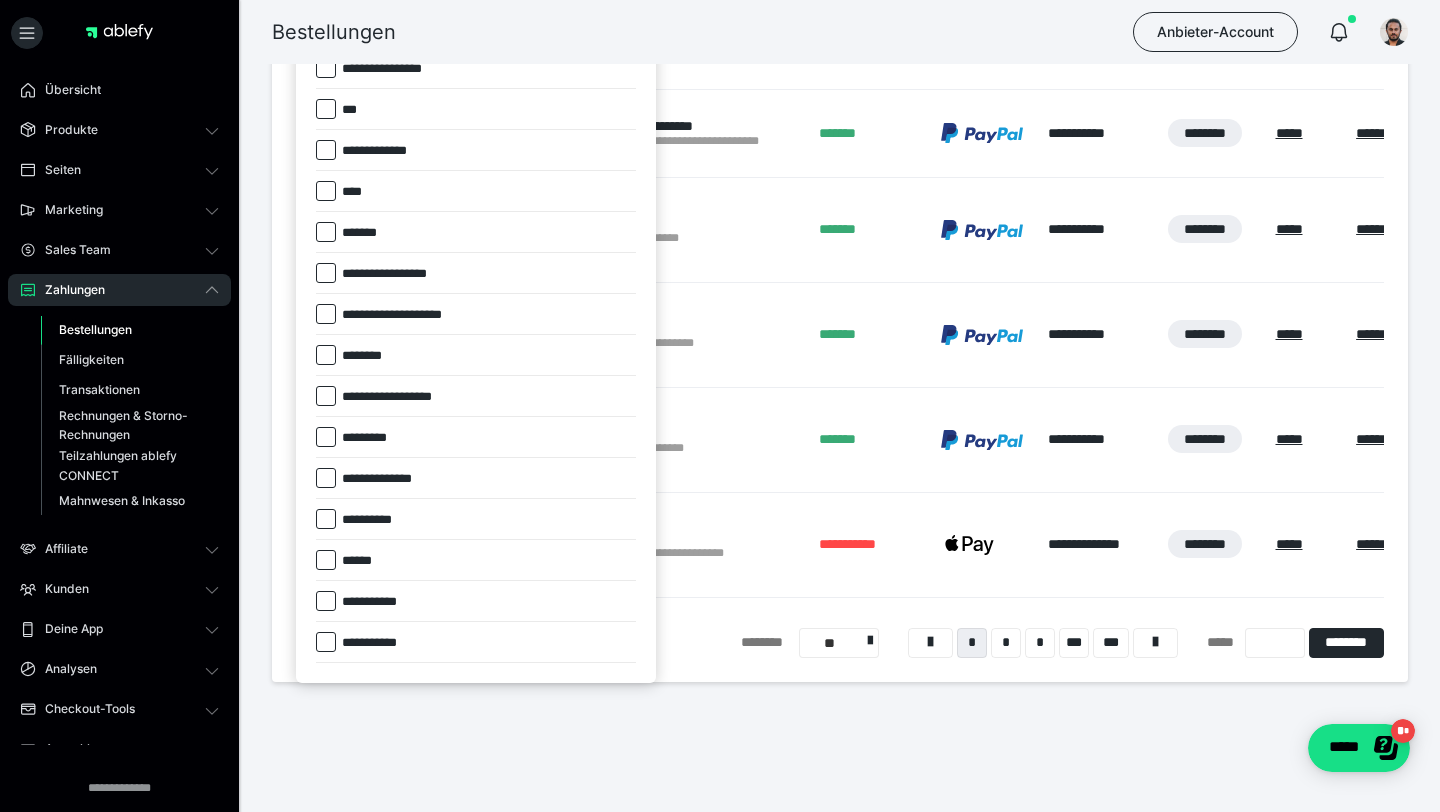 click at bounding box center [720, 406] 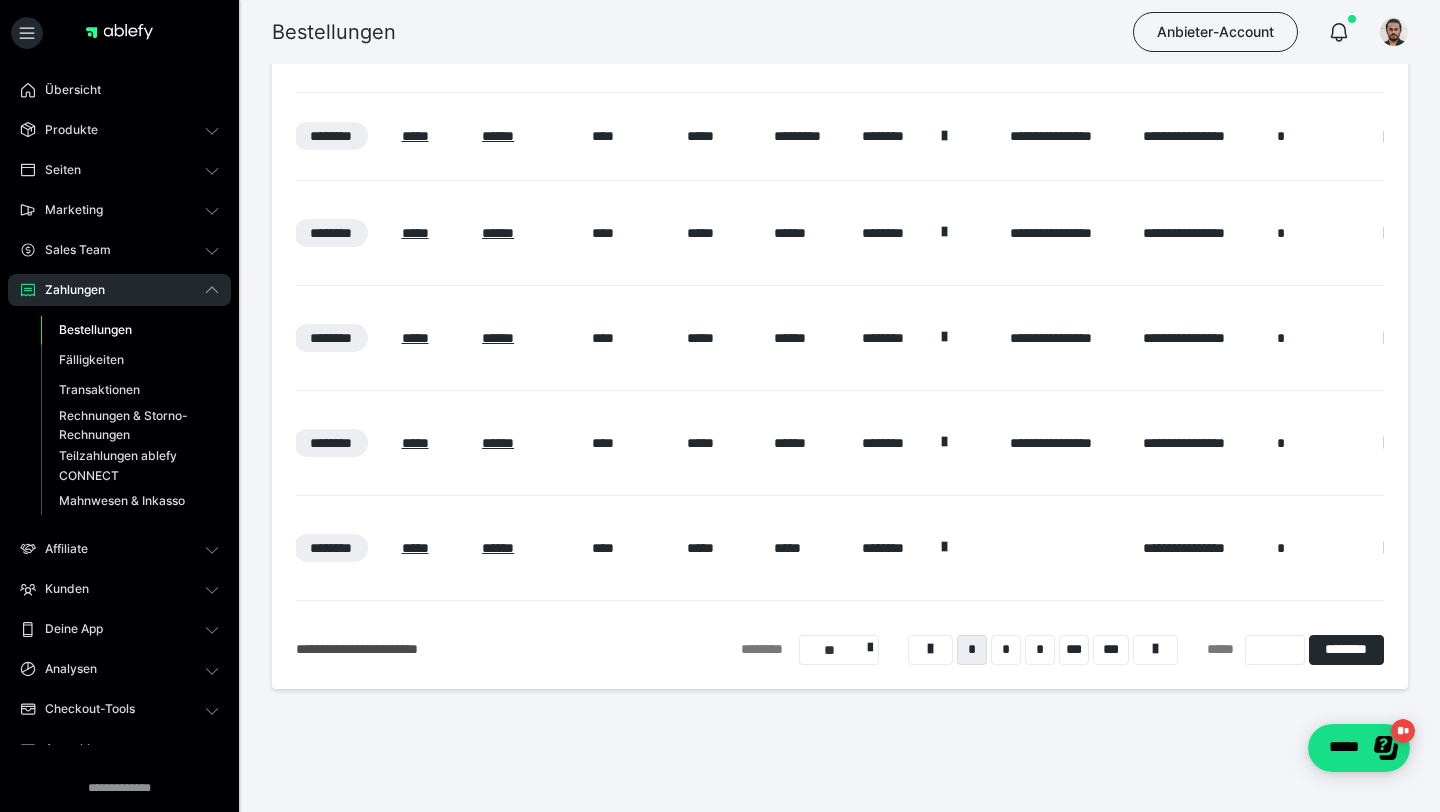 scroll, scrollTop: 0, scrollLeft: 913, axis: horizontal 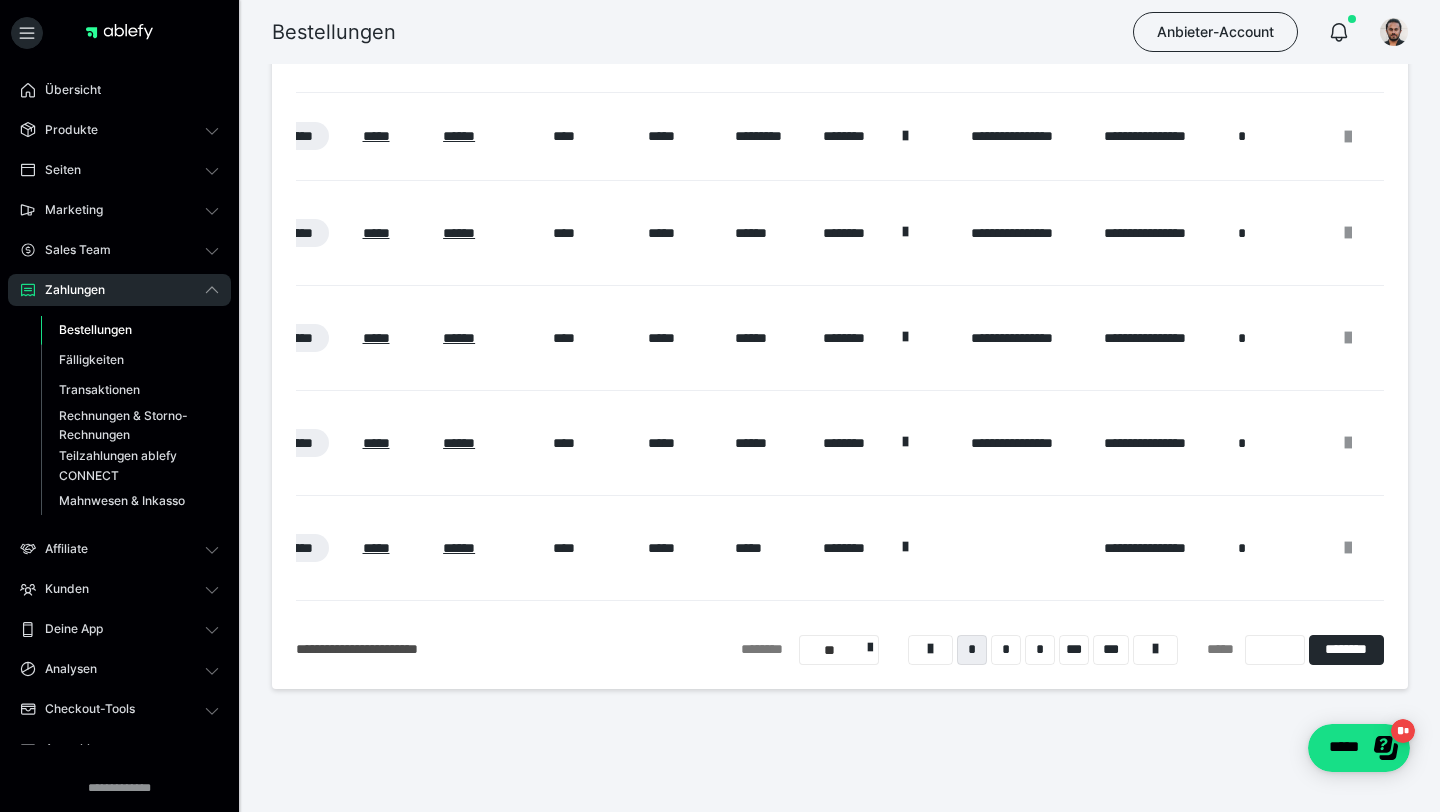 click on "**" at bounding box center (839, 650) 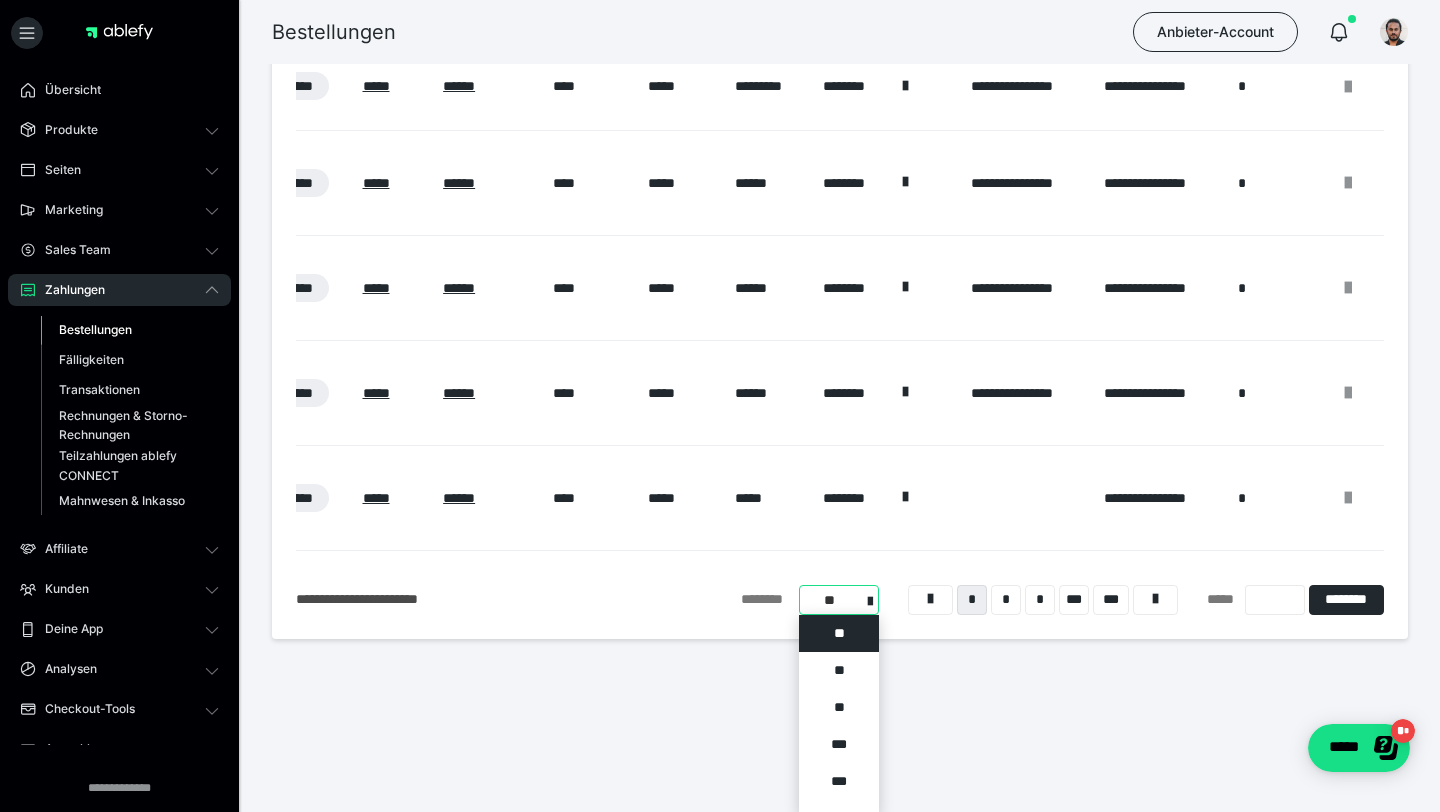 scroll, scrollTop: 988, scrollLeft: 0, axis: vertical 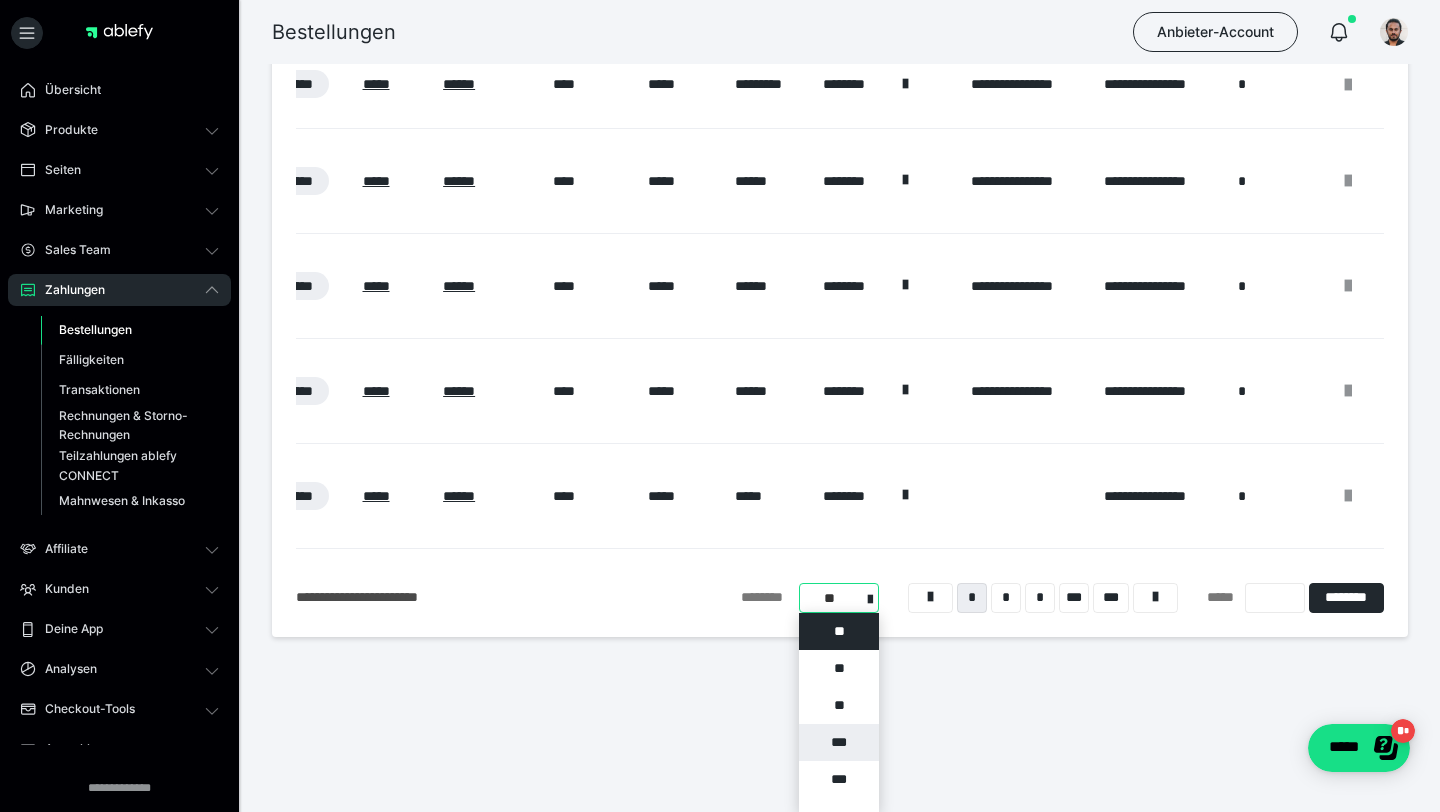 click on "***" at bounding box center [839, 742] 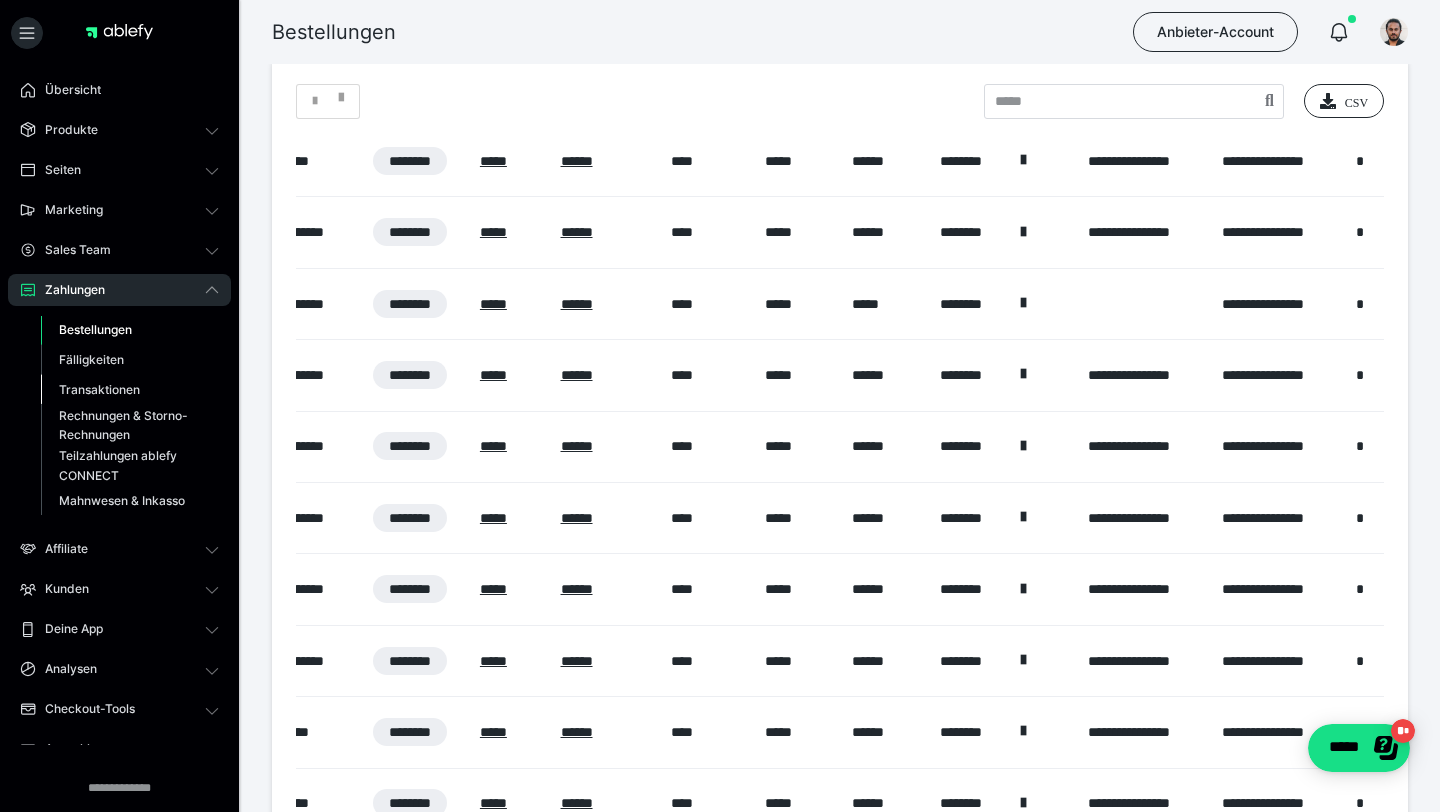 click on "Transaktionen" at bounding box center [99, 389] 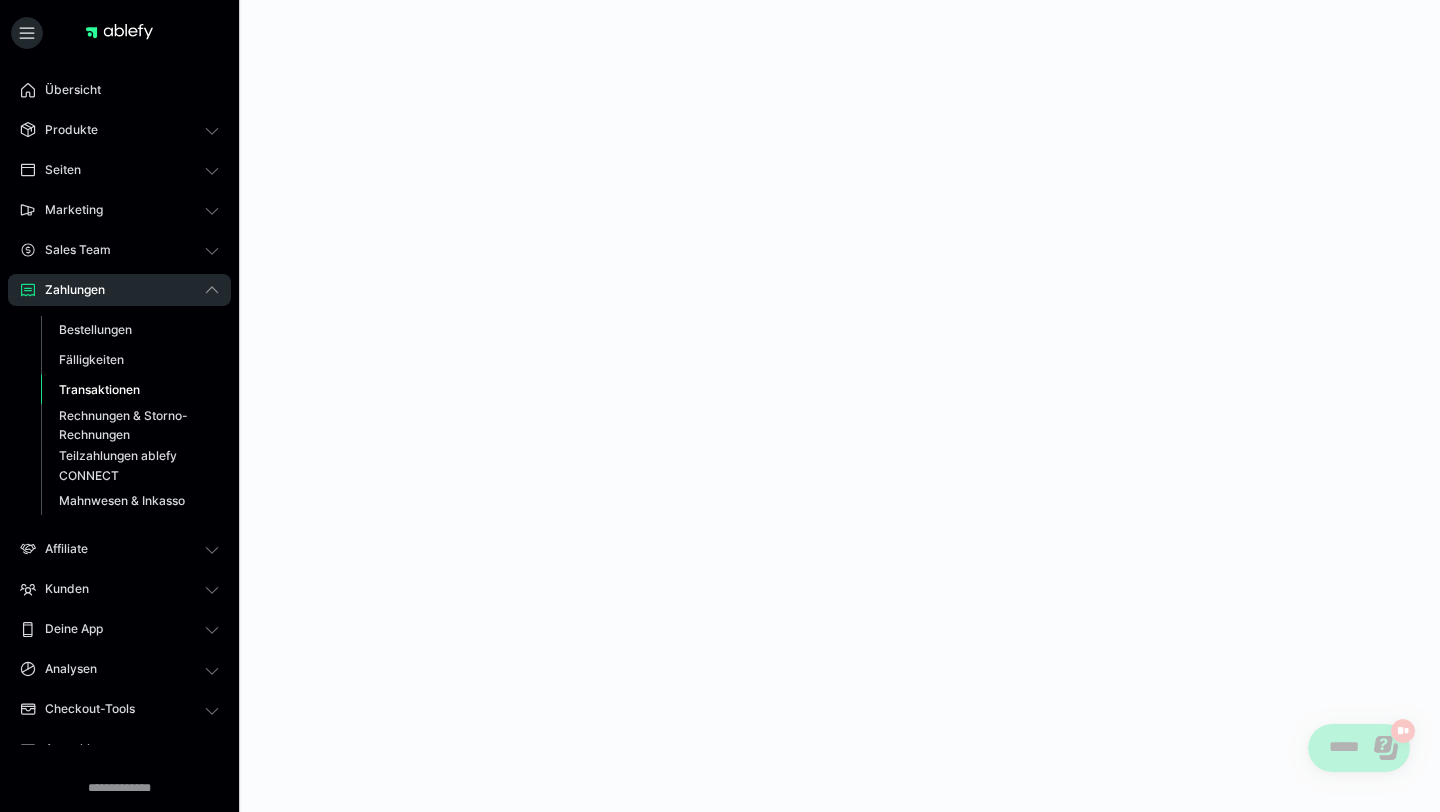 scroll, scrollTop: 0, scrollLeft: 0, axis: both 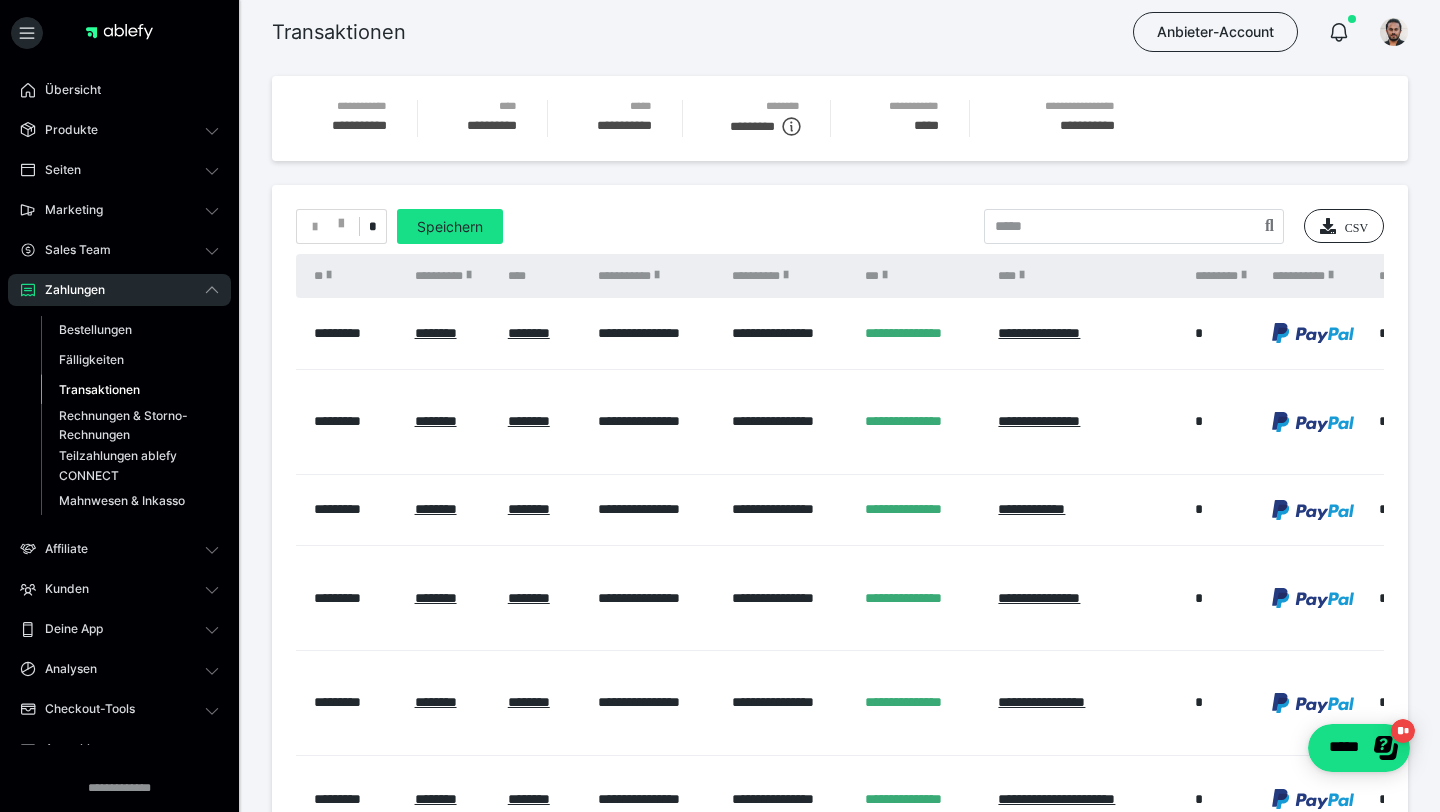 click on "*" at bounding box center (341, 226) 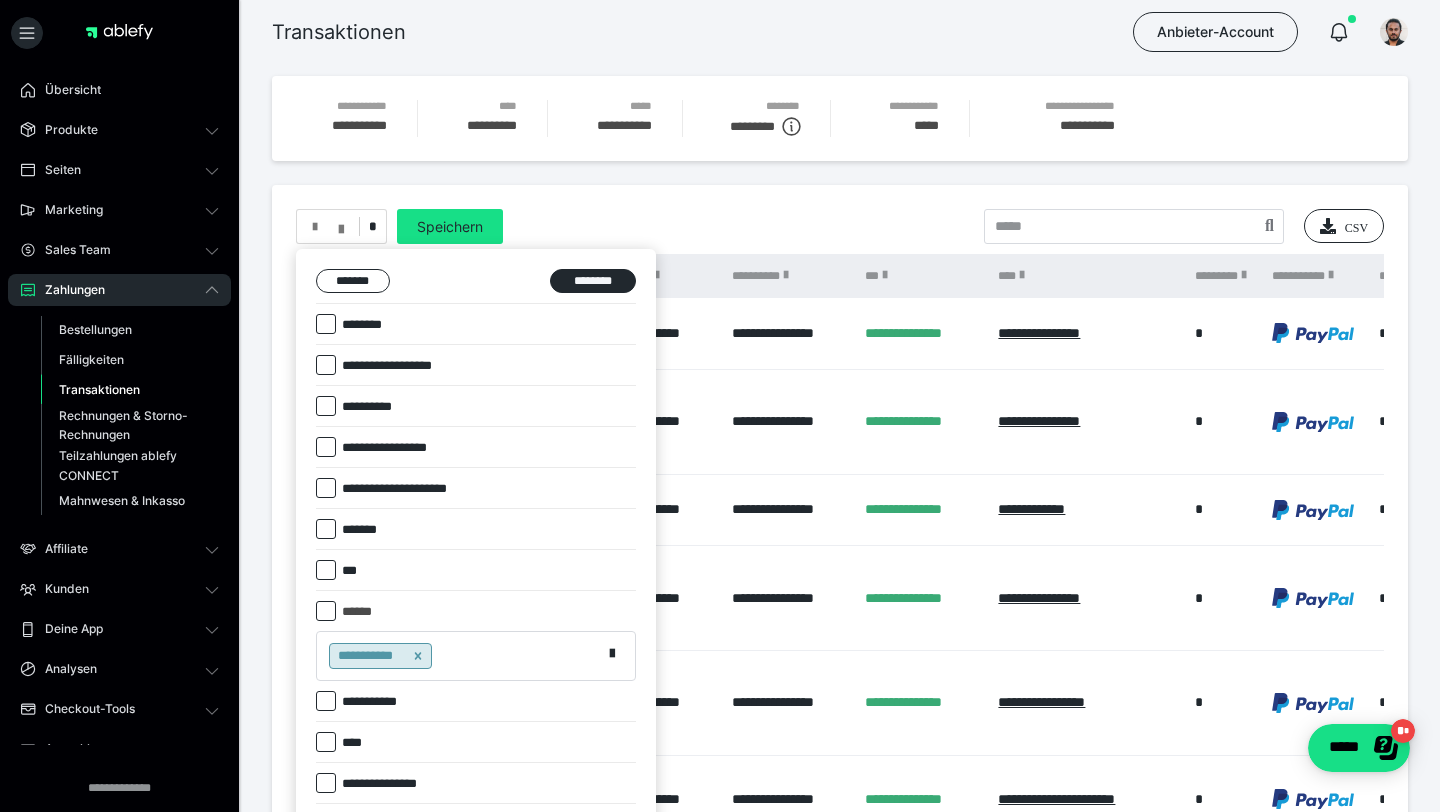 click at bounding box center [720, 406] 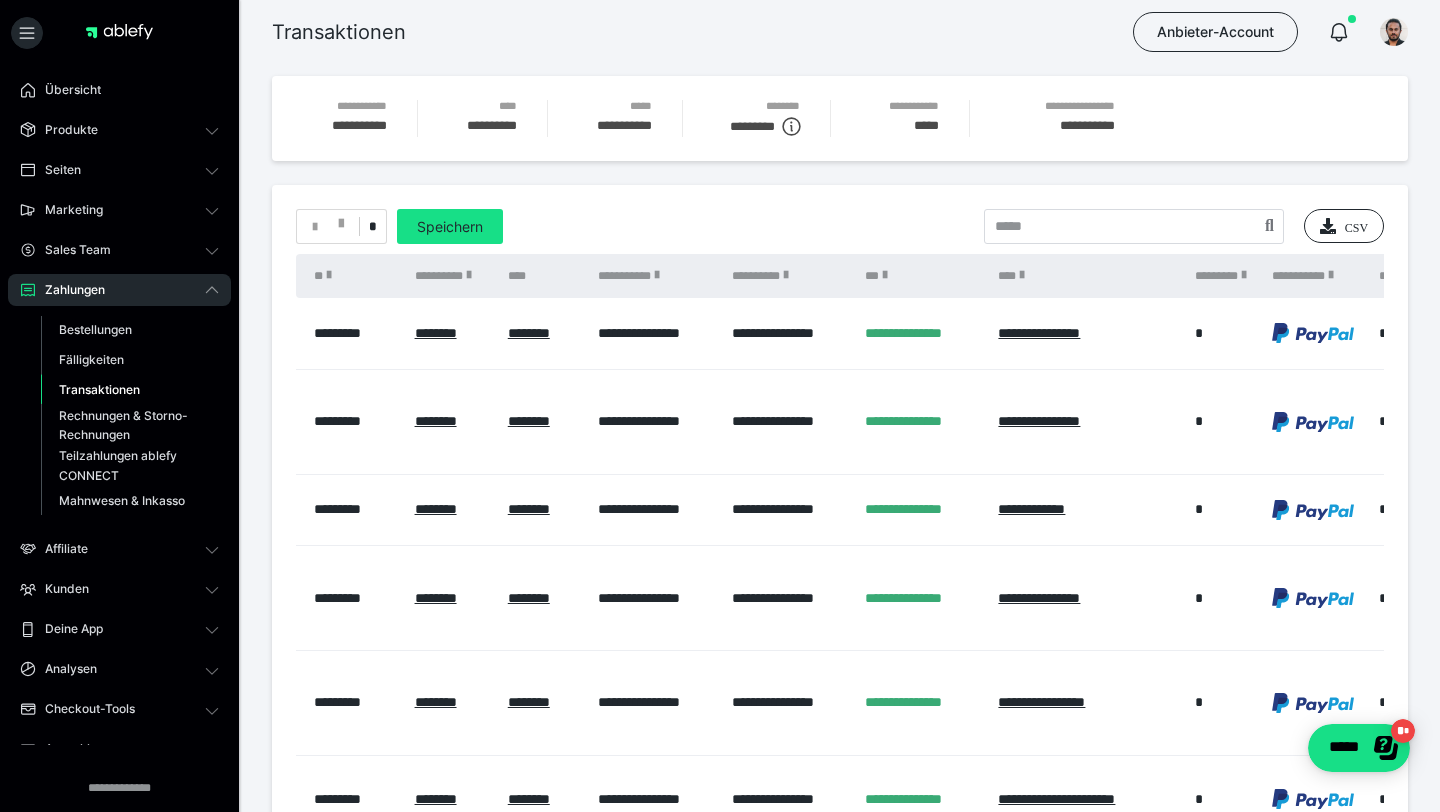 click on "*" at bounding box center [372, 227] 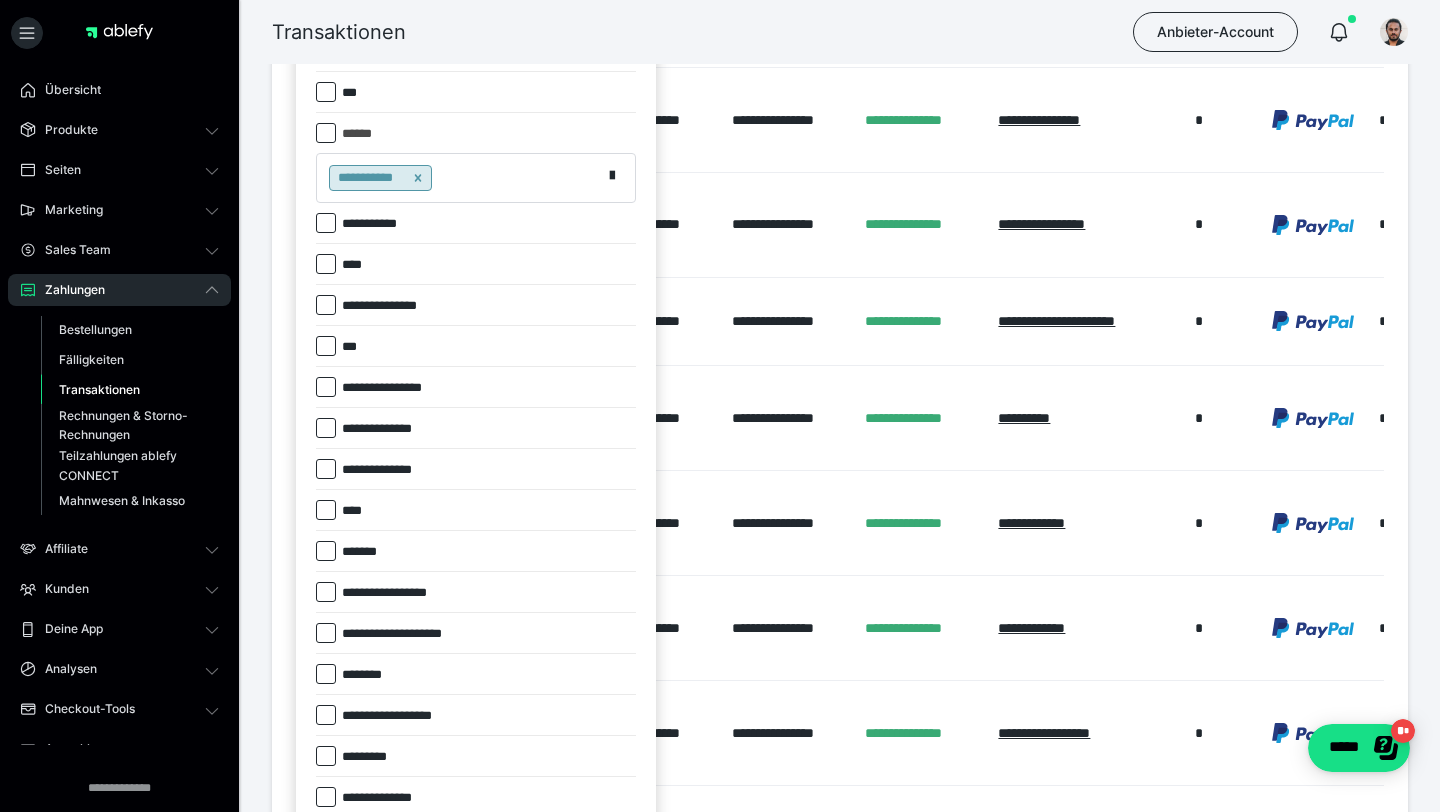scroll, scrollTop: 480, scrollLeft: 0, axis: vertical 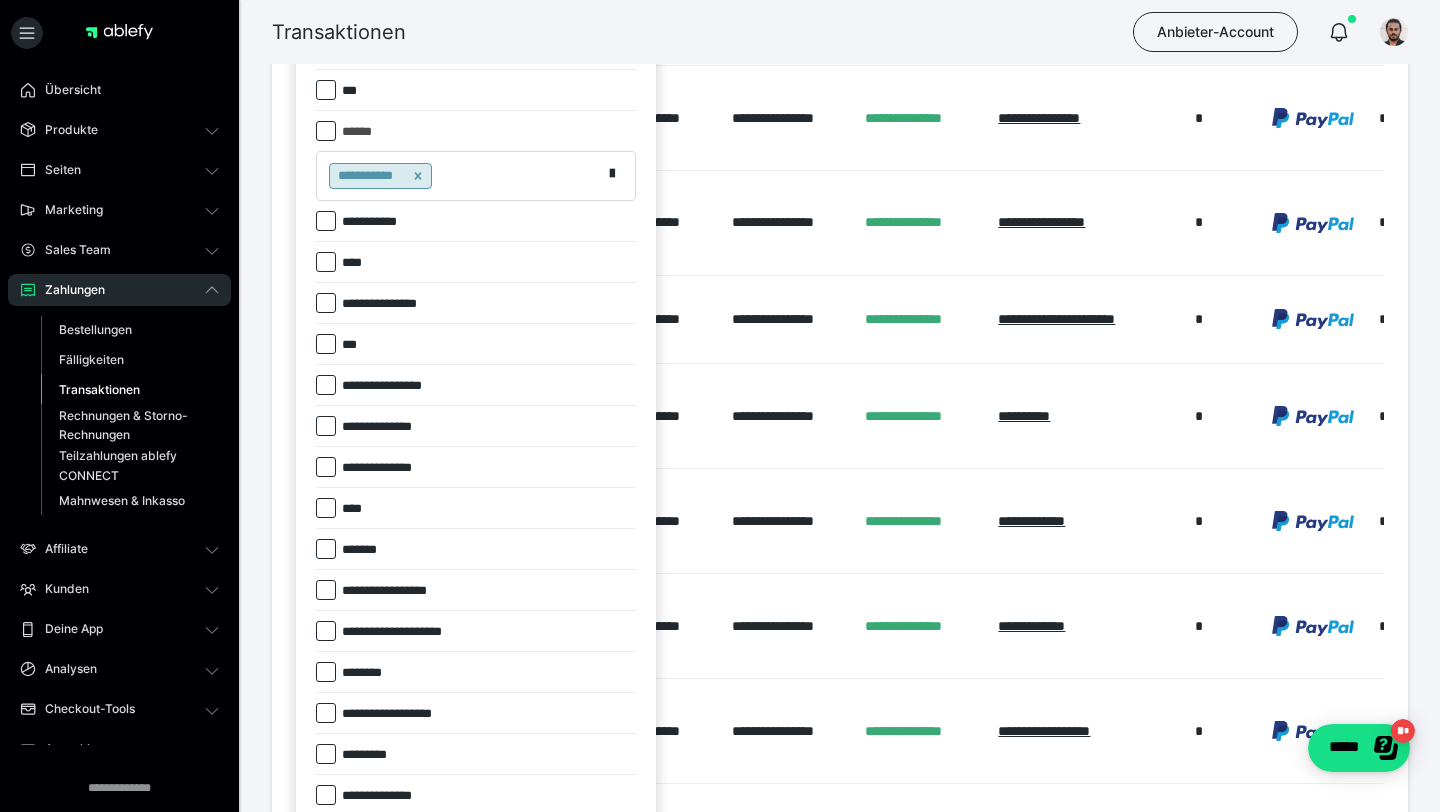click on "*******" at bounding box center (366, 550) 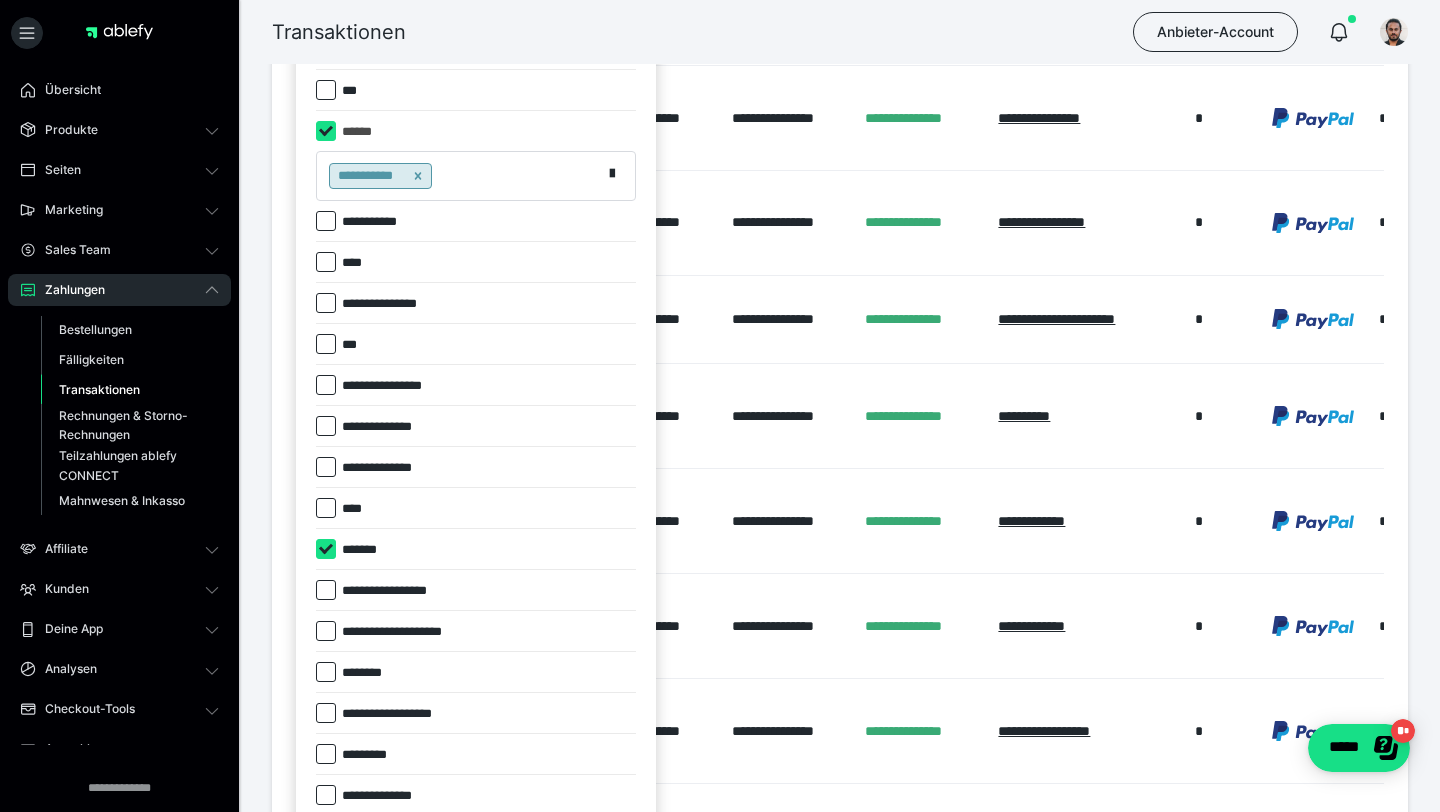 checkbox on "****" 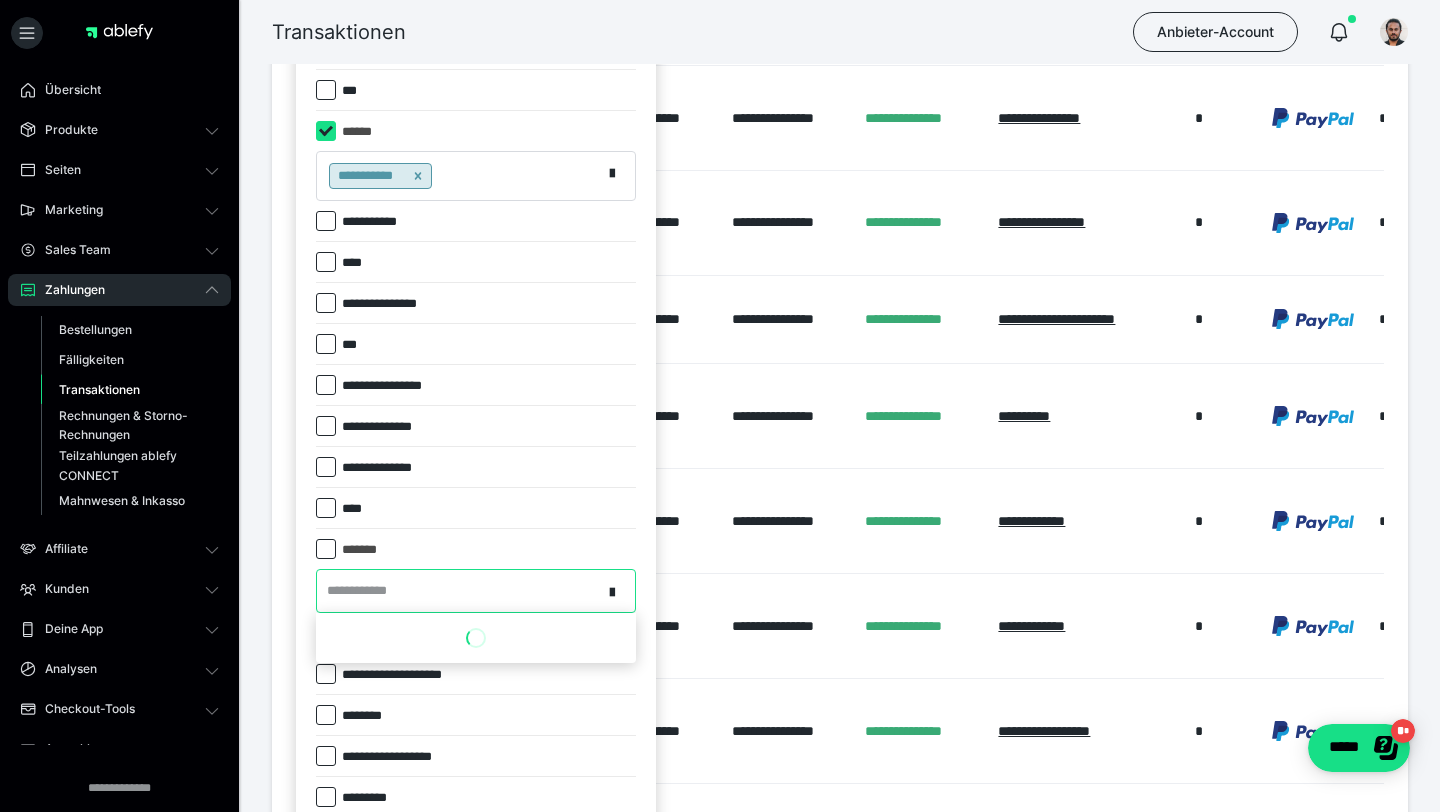 click on "**********" at bounding box center [363, 591] 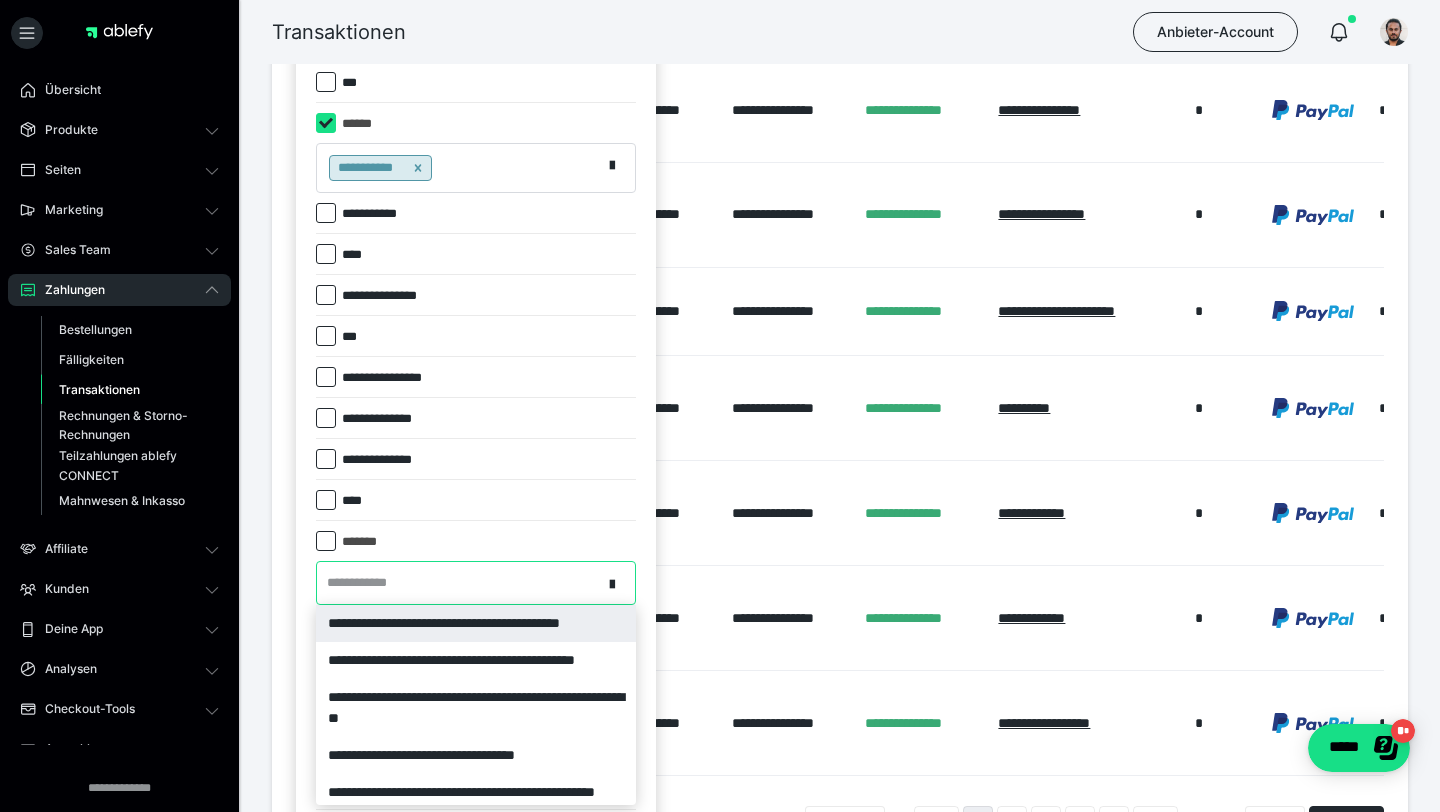 scroll, scrollTop: 489, scrollLeft: 0, axis: vertical 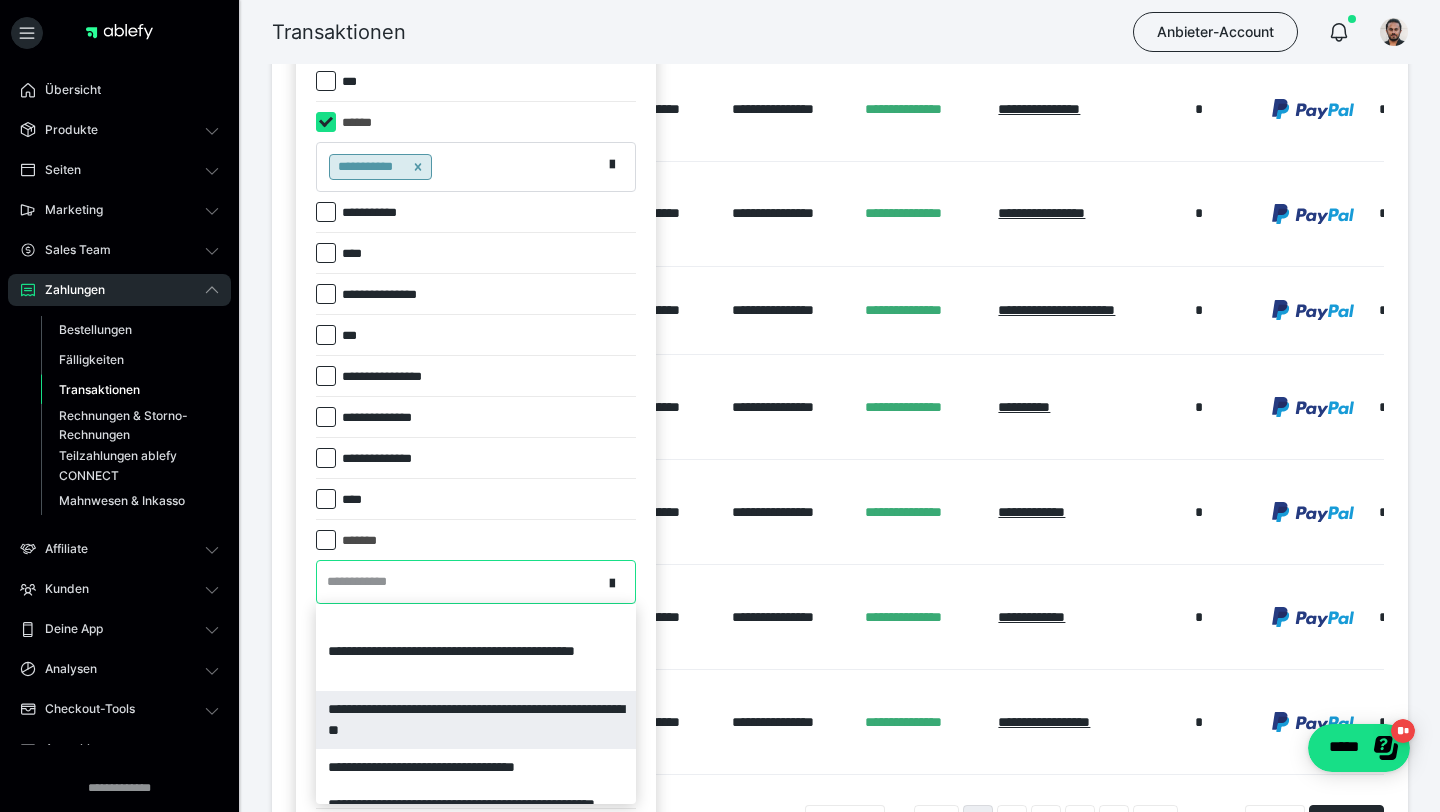 click on "**********" at bounding box center [476, 720] 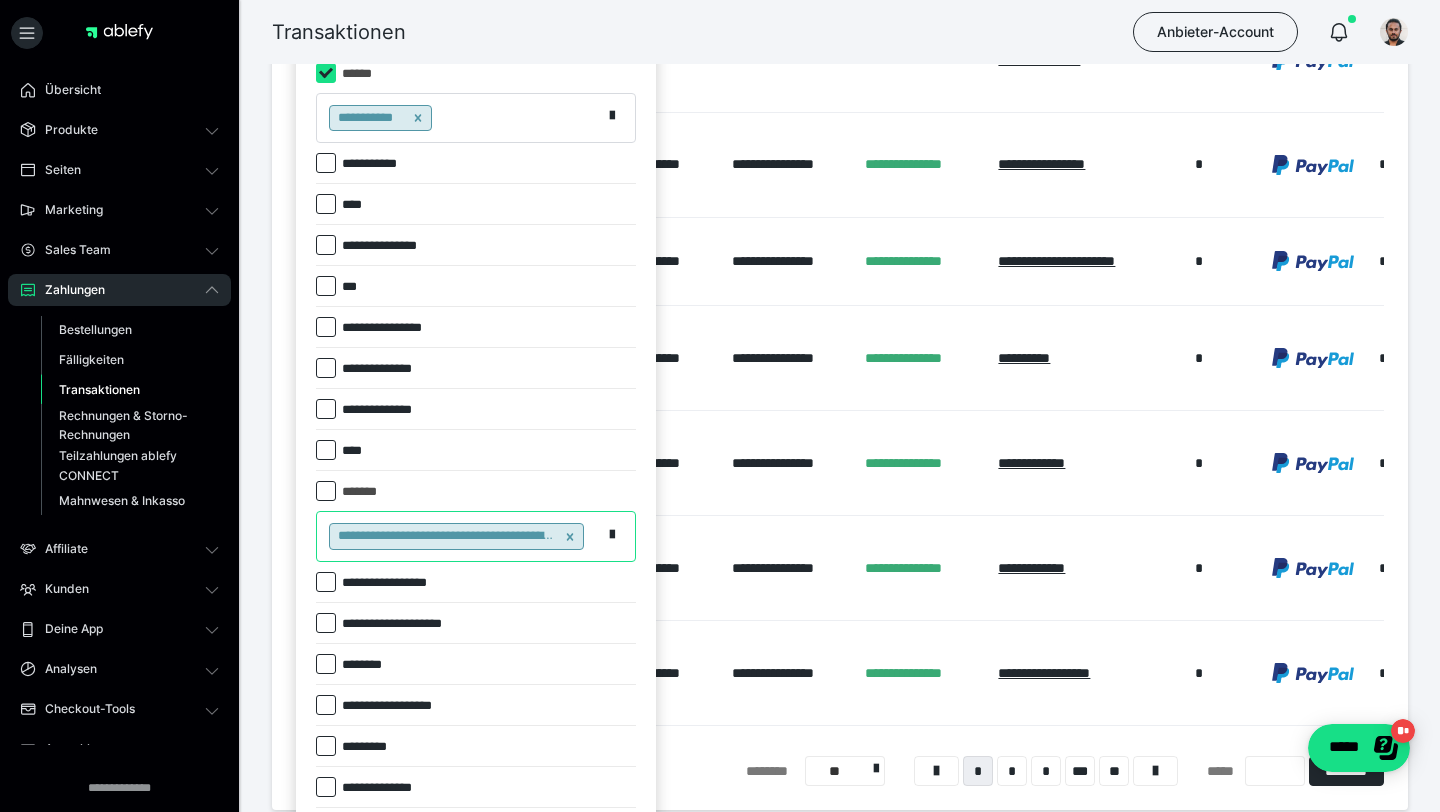 scroll, scrollTop: 700, scrollLeft: 0, axis: vertical 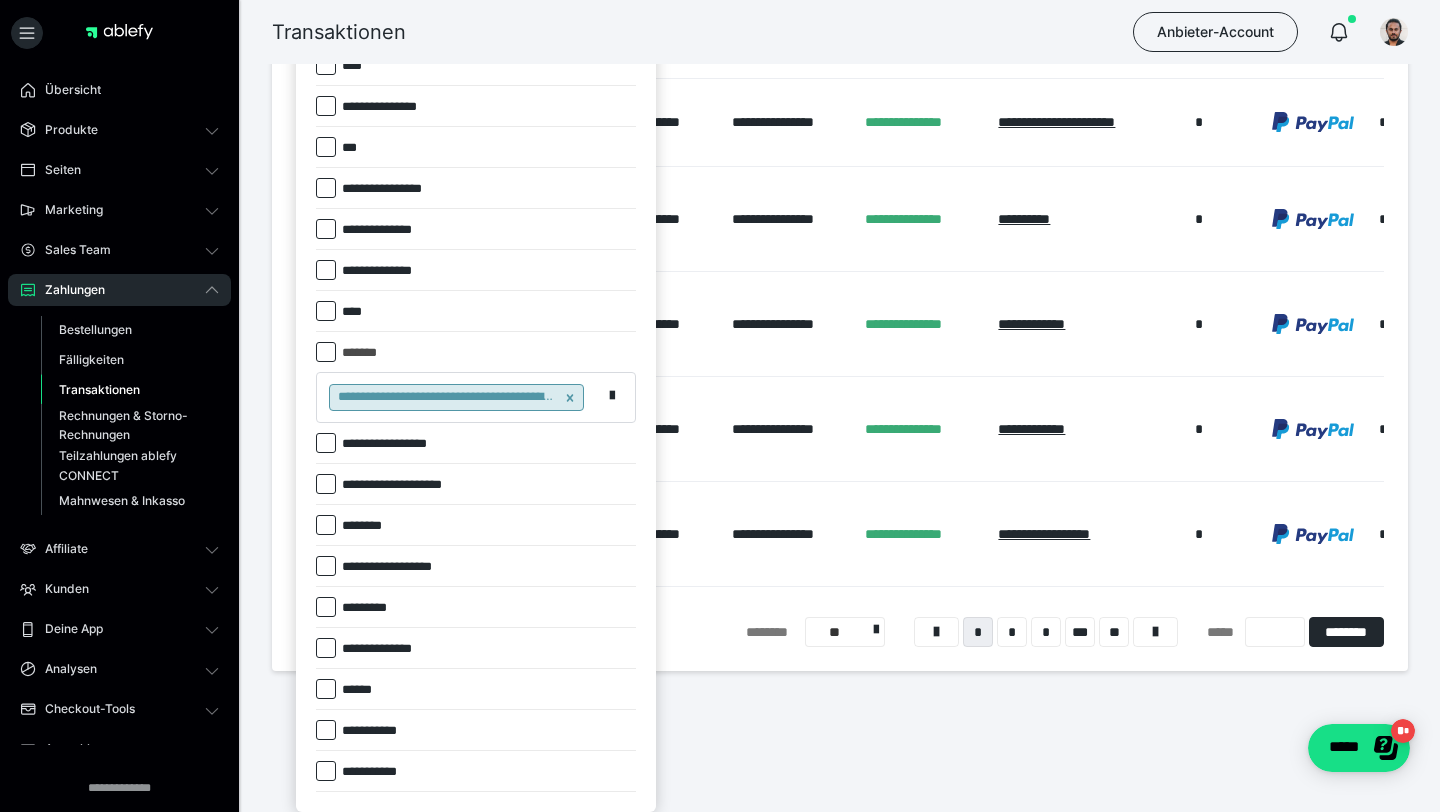 click at bounding box center (720, 406) 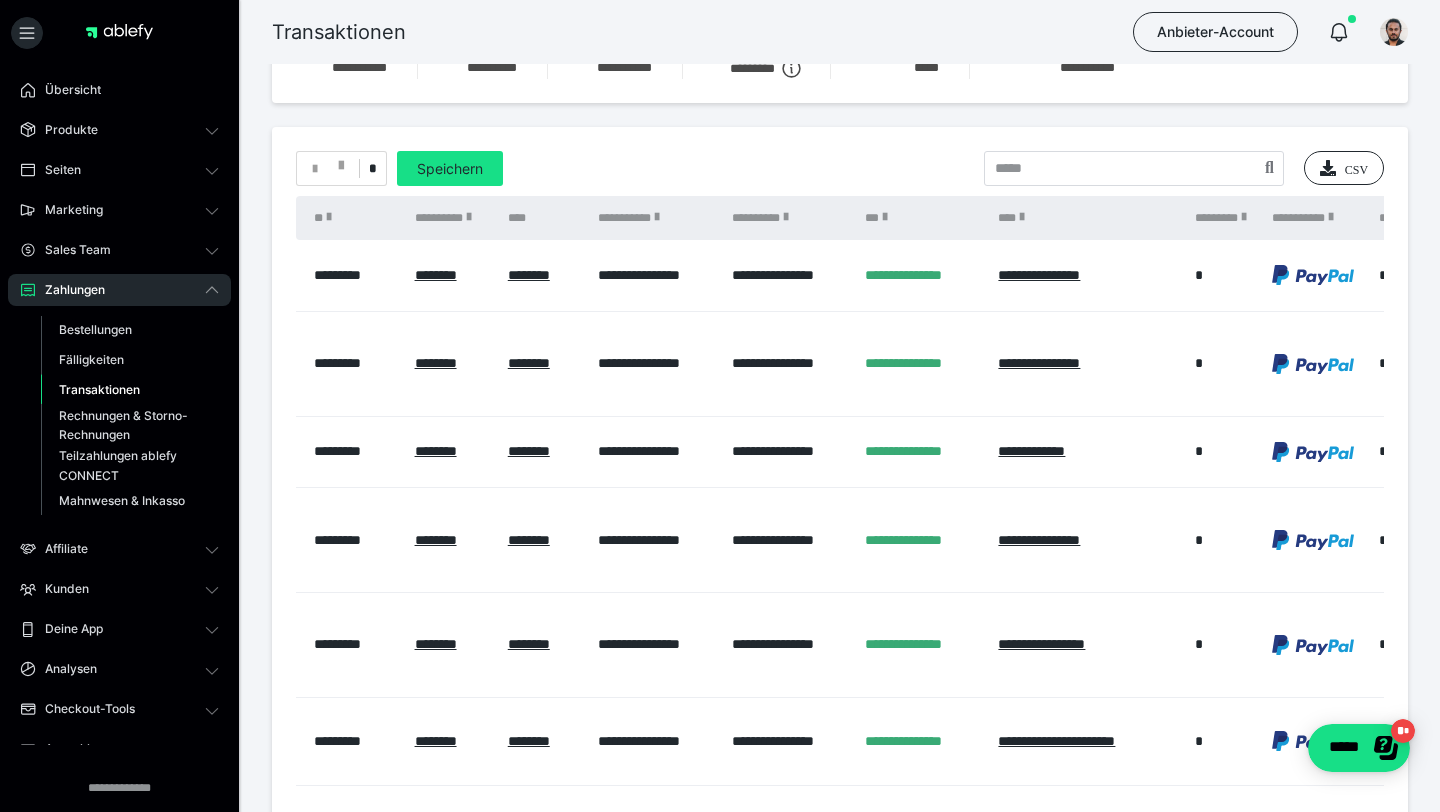 scroll, scrollTop: 0, scrollLeft: 0, axis: both 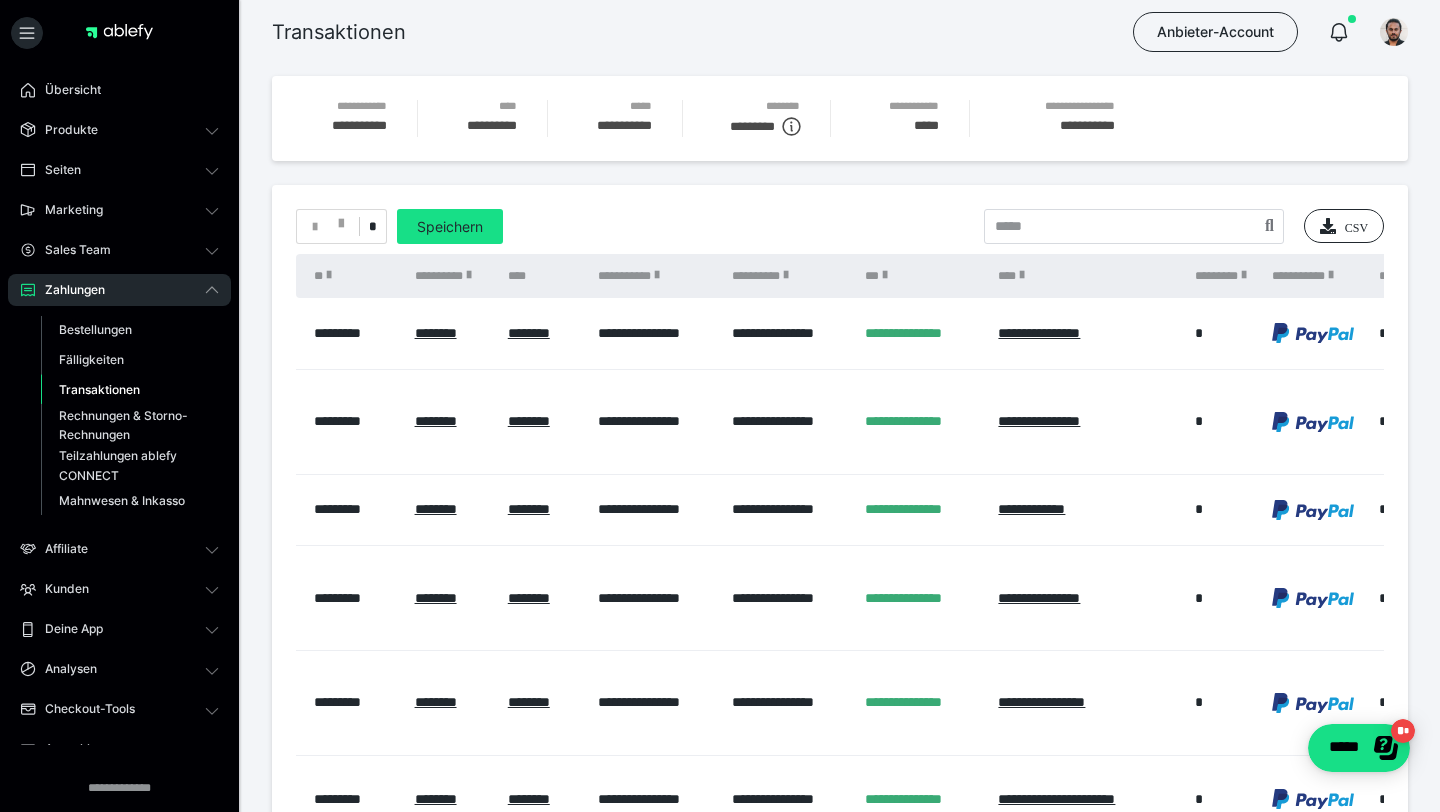 click on "*" at bounding box center [372, 227] 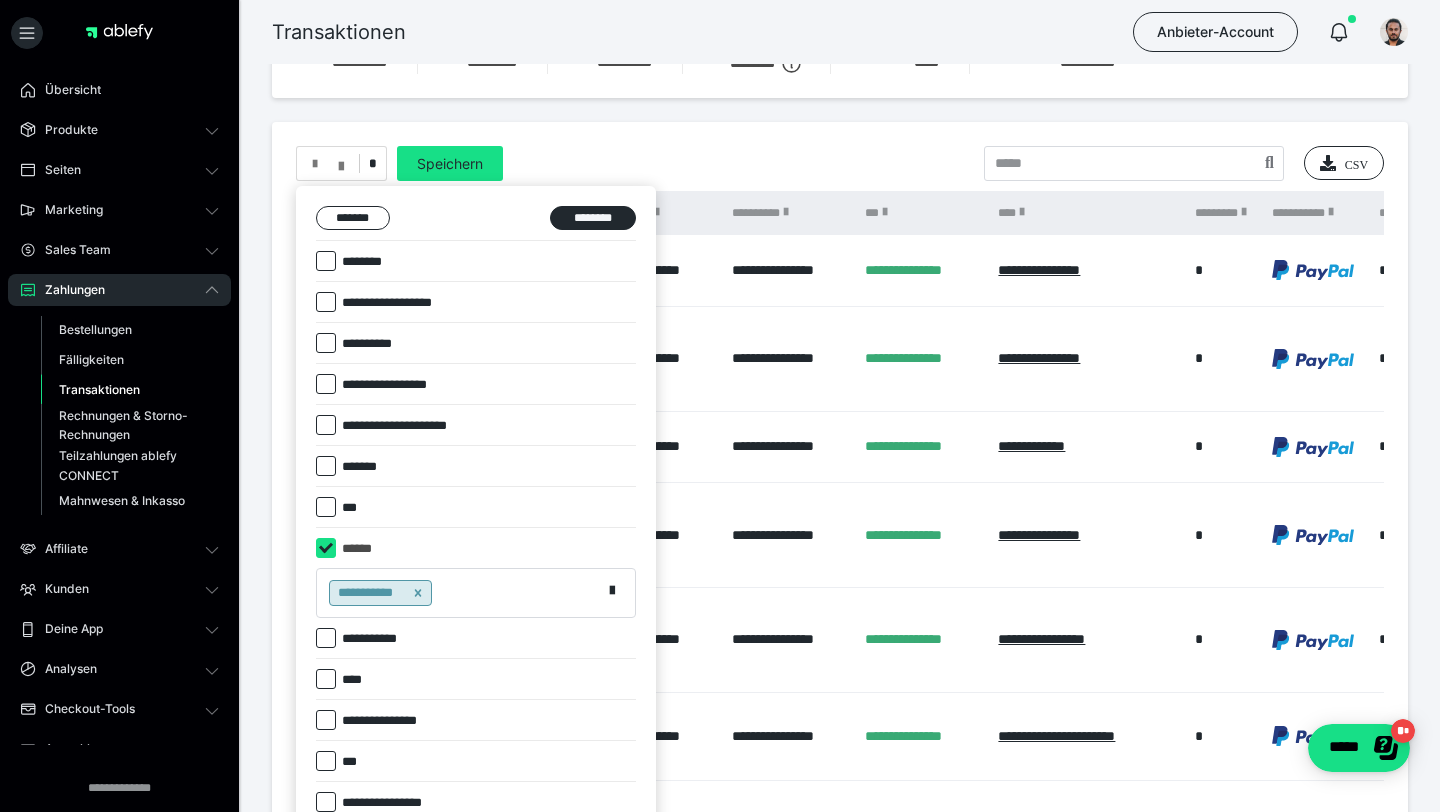 scroll, scrollTop: 0, scrollLeft: 0, axis: both 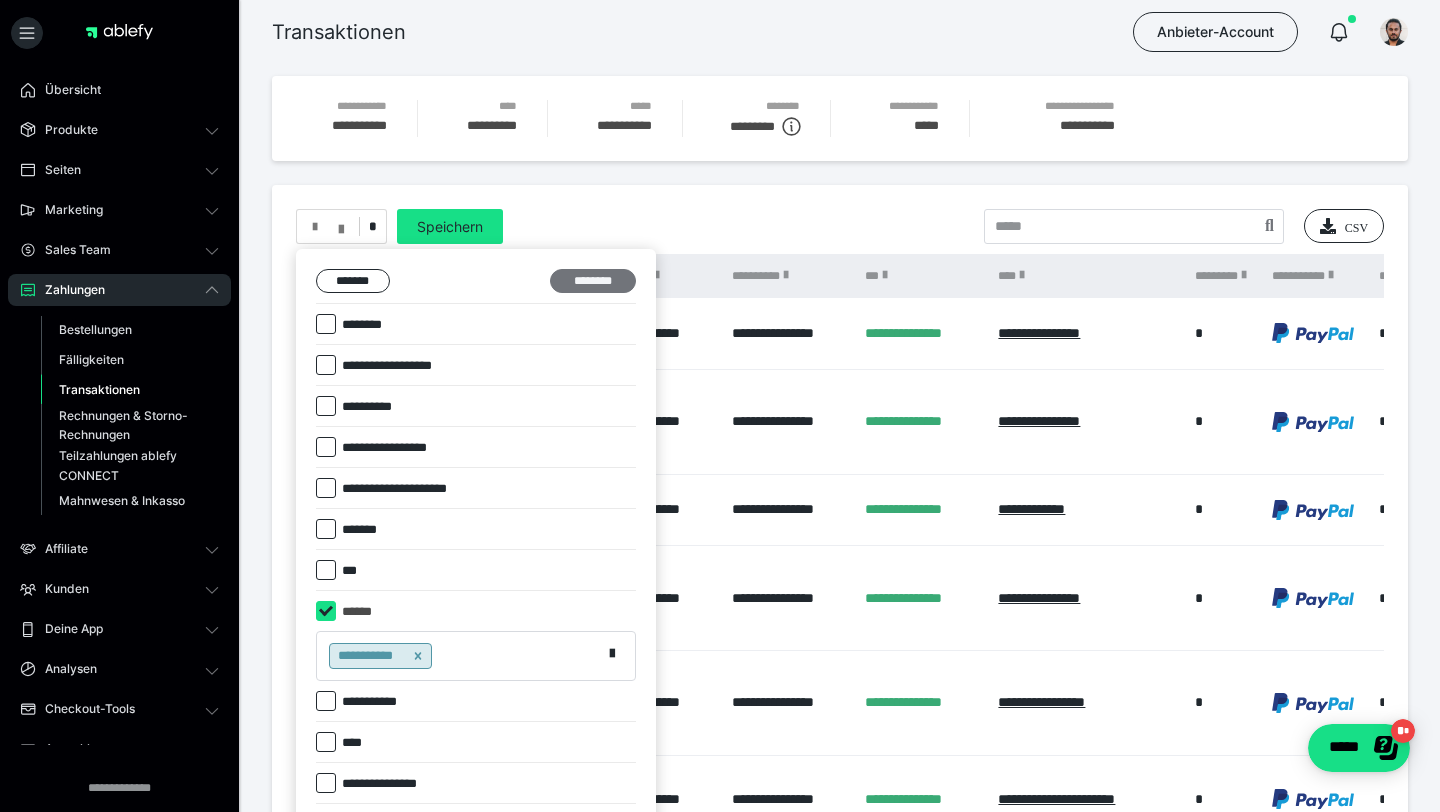 click on "********" at bounding box center (593, 281) 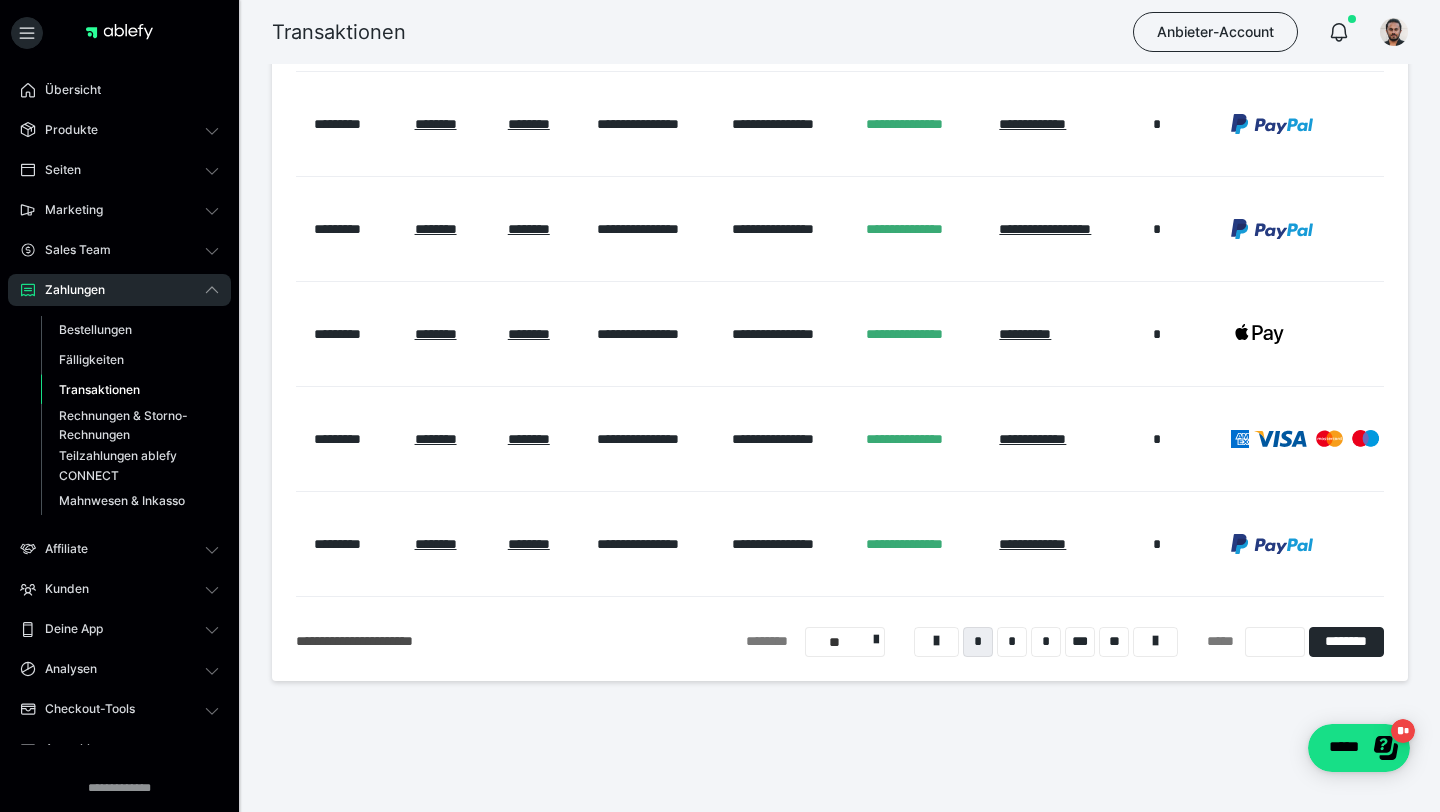 scroll, scrollTop: 751, scrollLeft: 0, axis: vertical 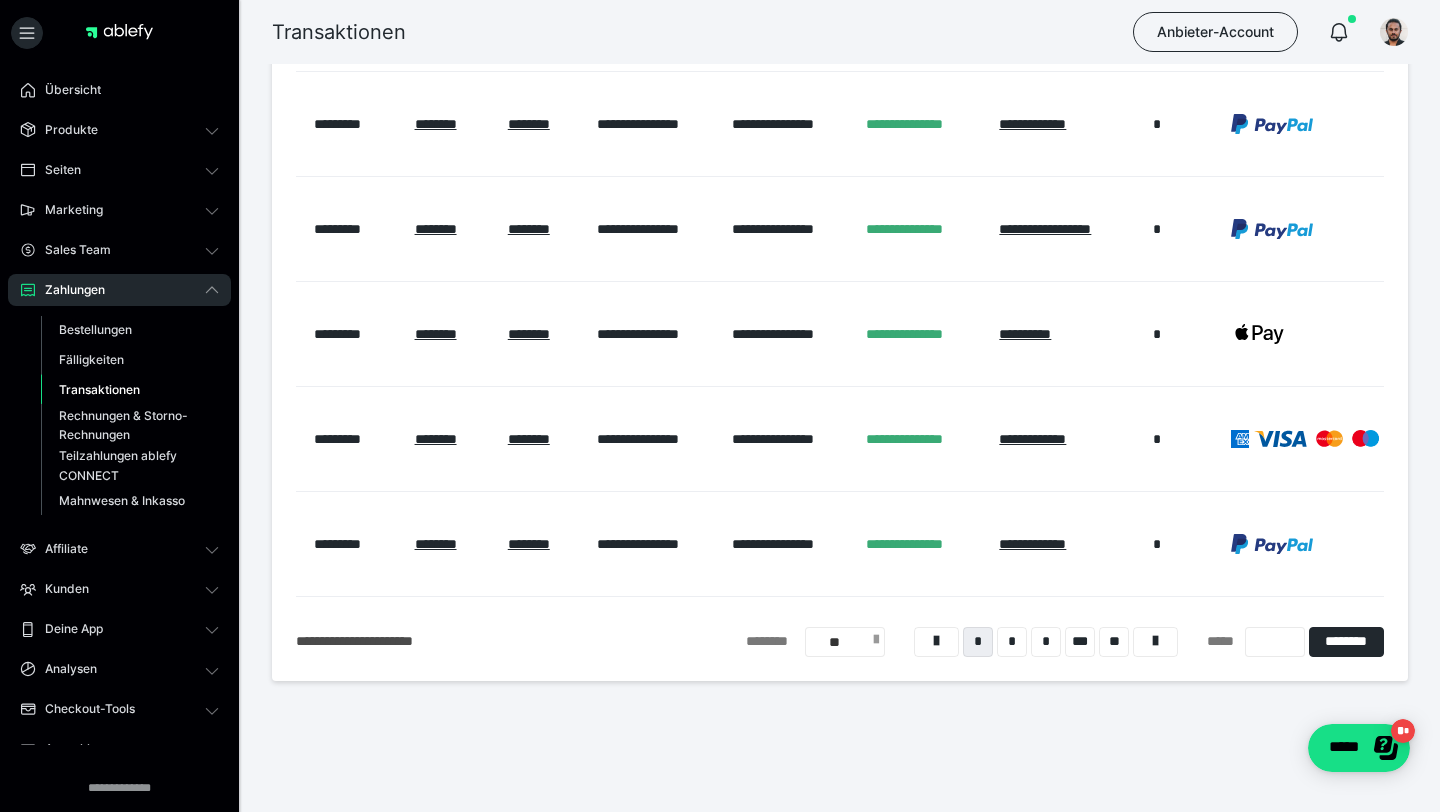 click on "**" at bounding box center (845, 642) 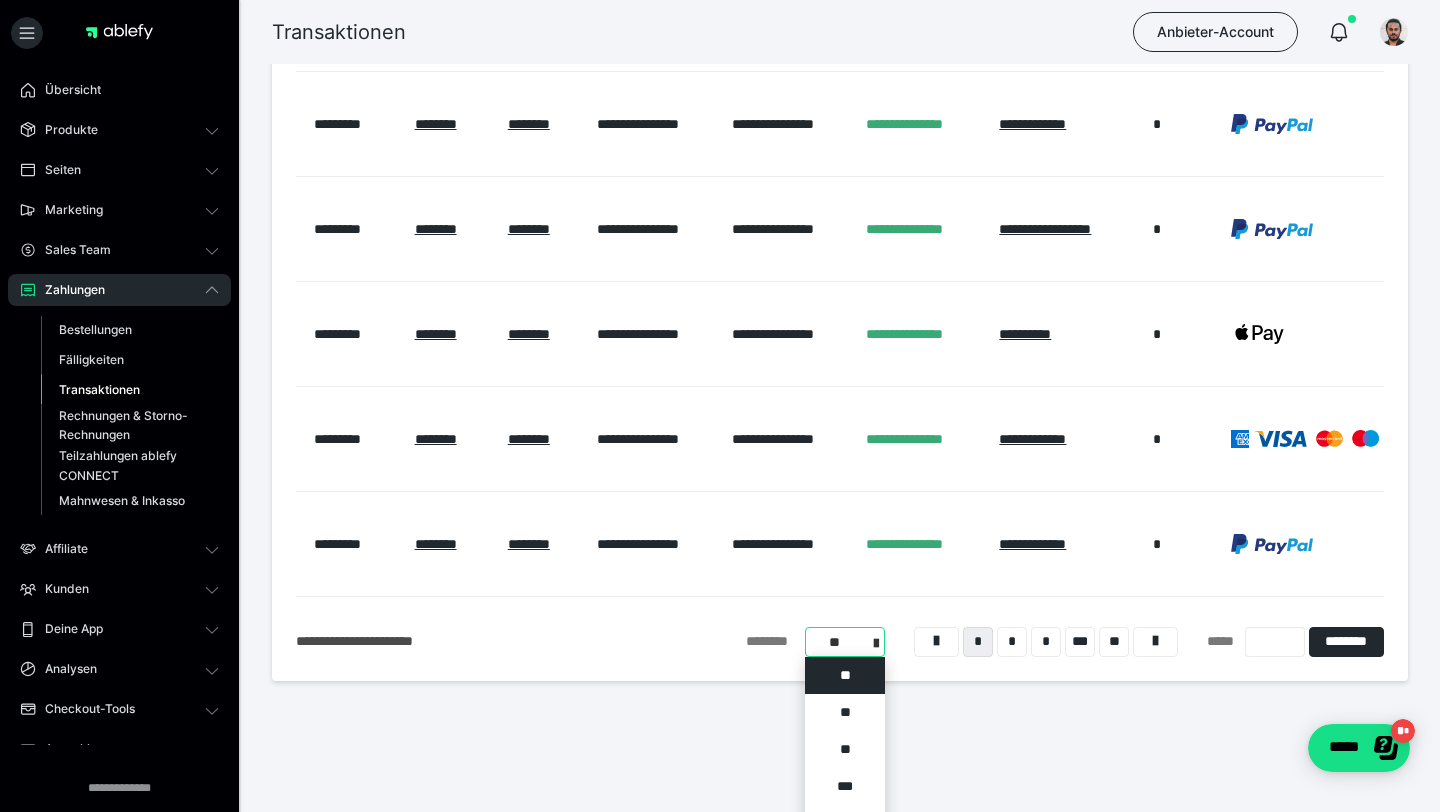 scroll, scrollTop: 803, scrollLeft: 0, axis: vertical 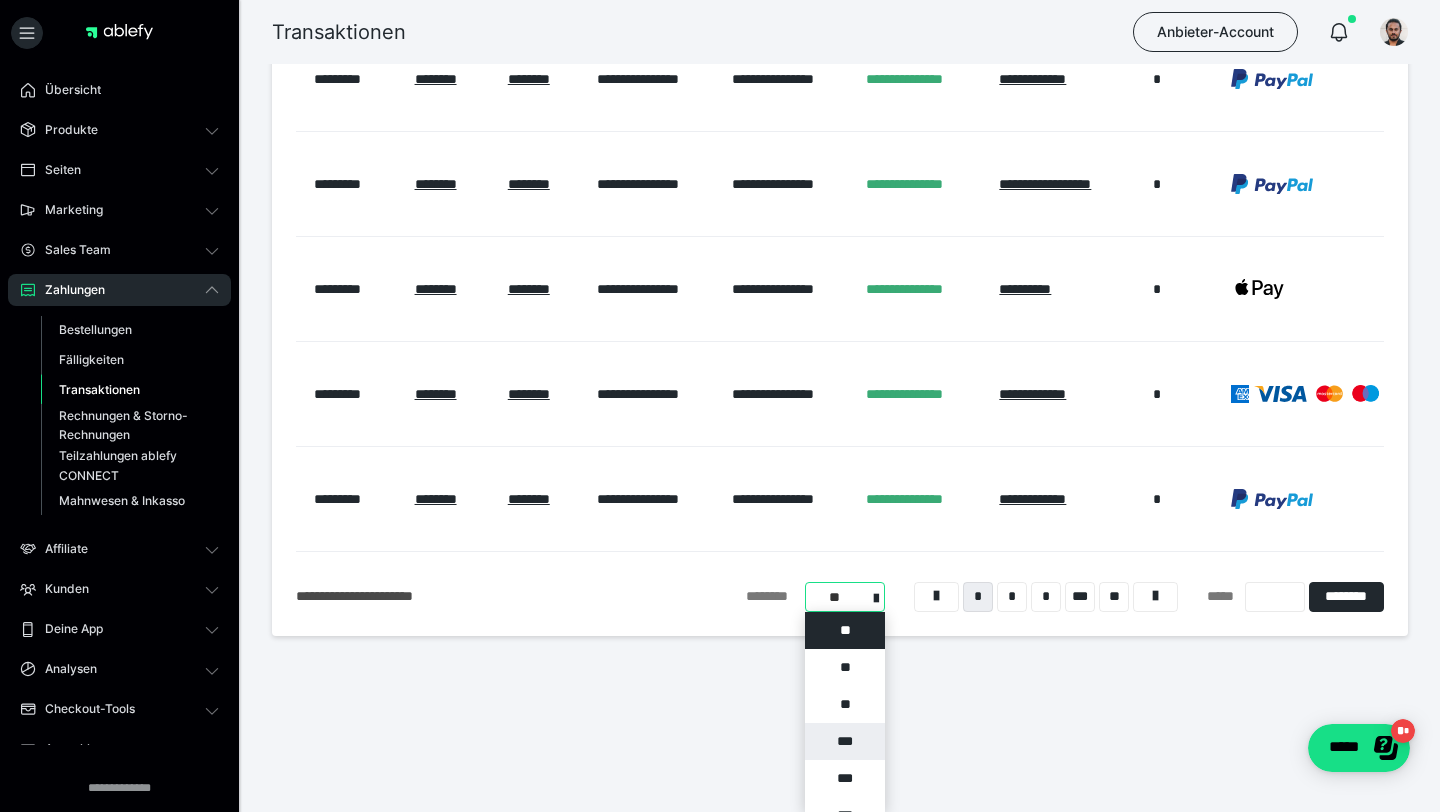 click on "***" at bounding box center (845, 741) 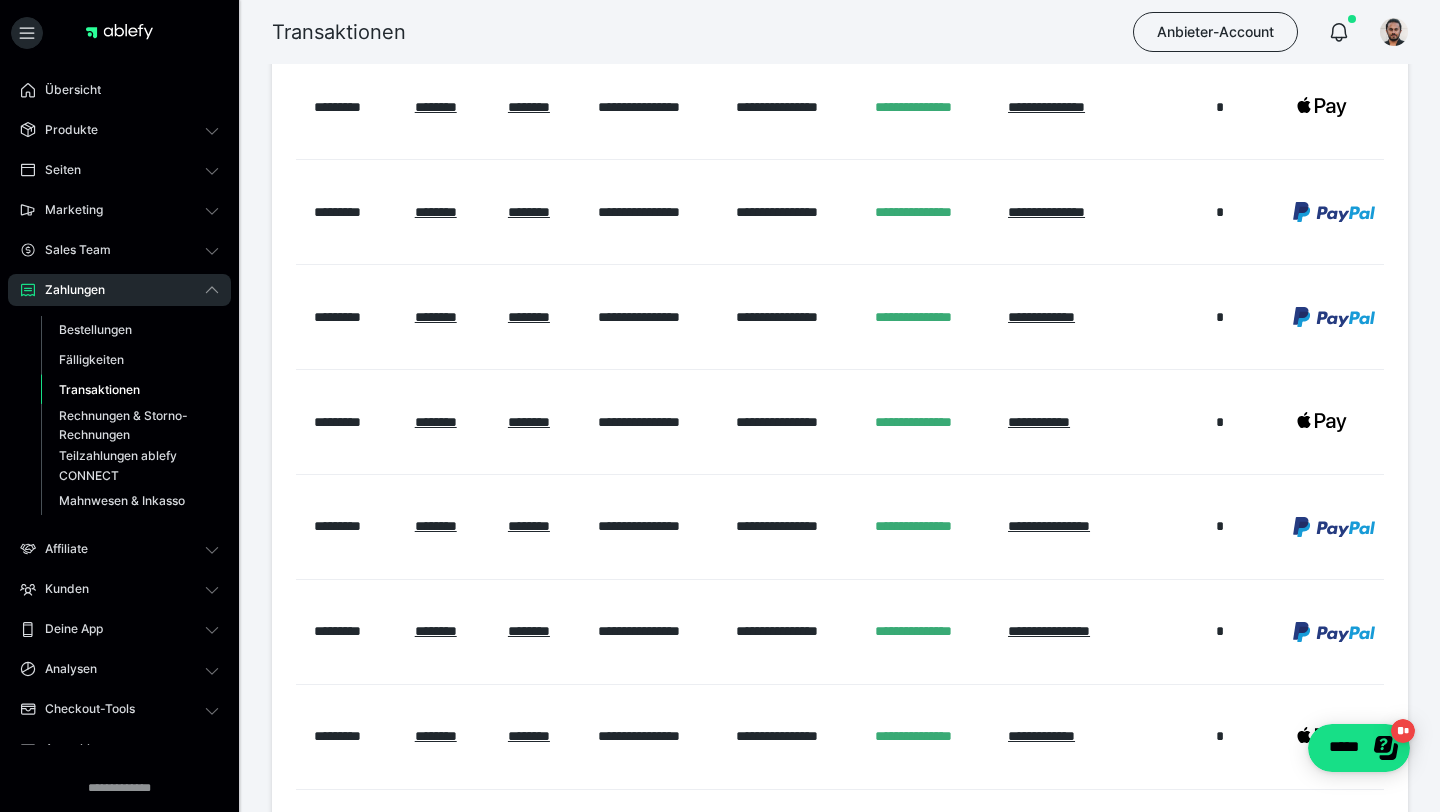 scroll, scrollTop: 1509, scrollLeft: 0, axis: vertical 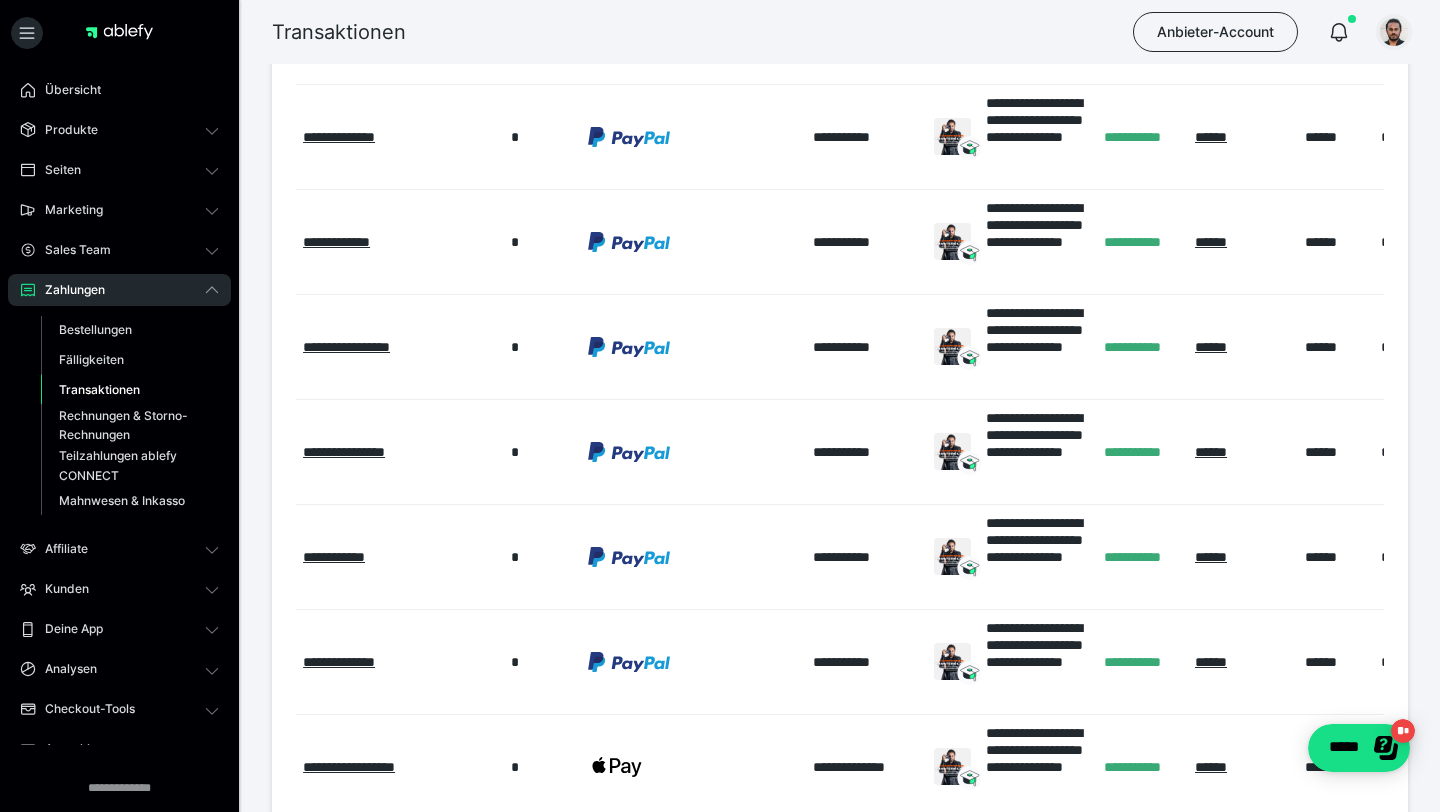click at bounding box center [1394, 32] 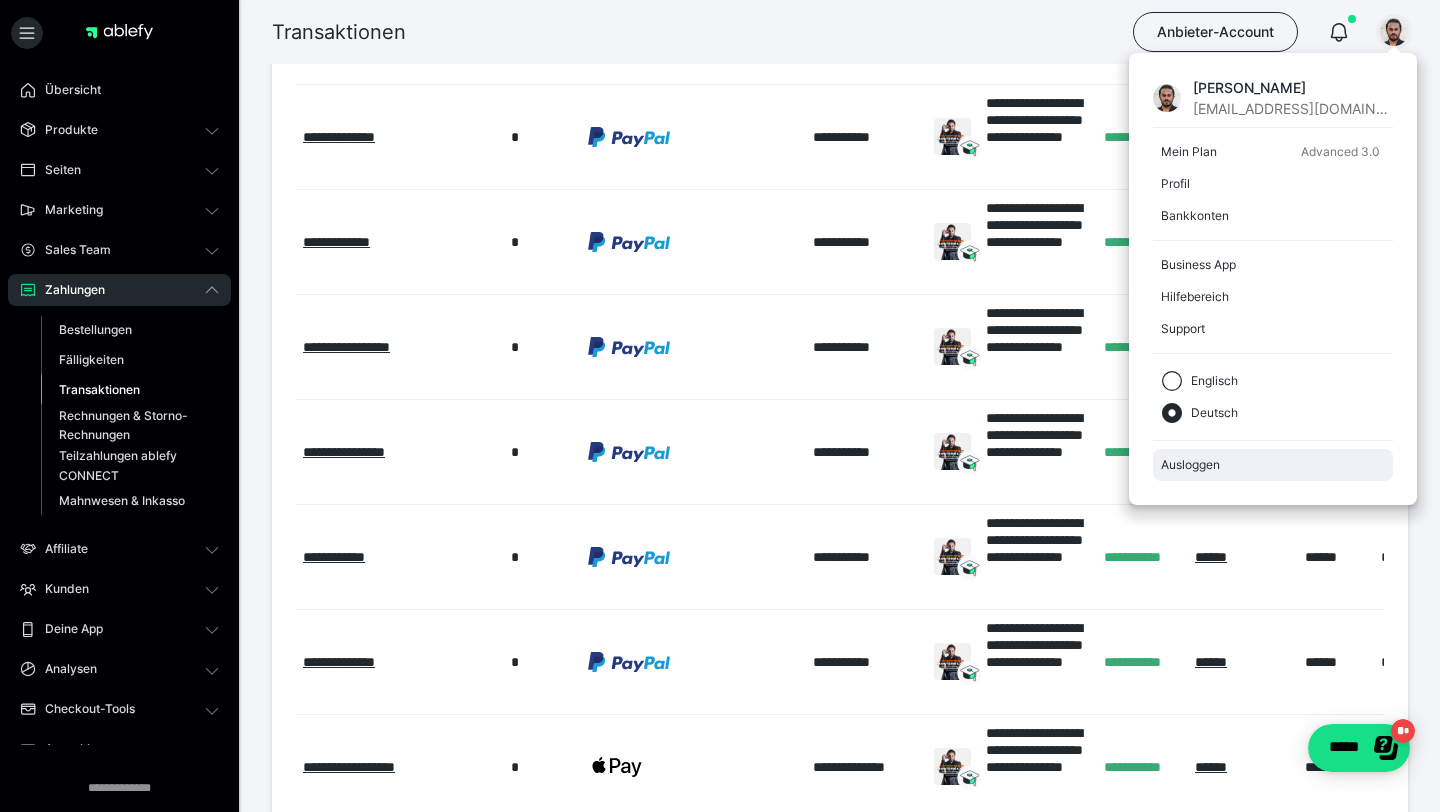 click on "Ausloggen" at bounding box center (1273, 465) 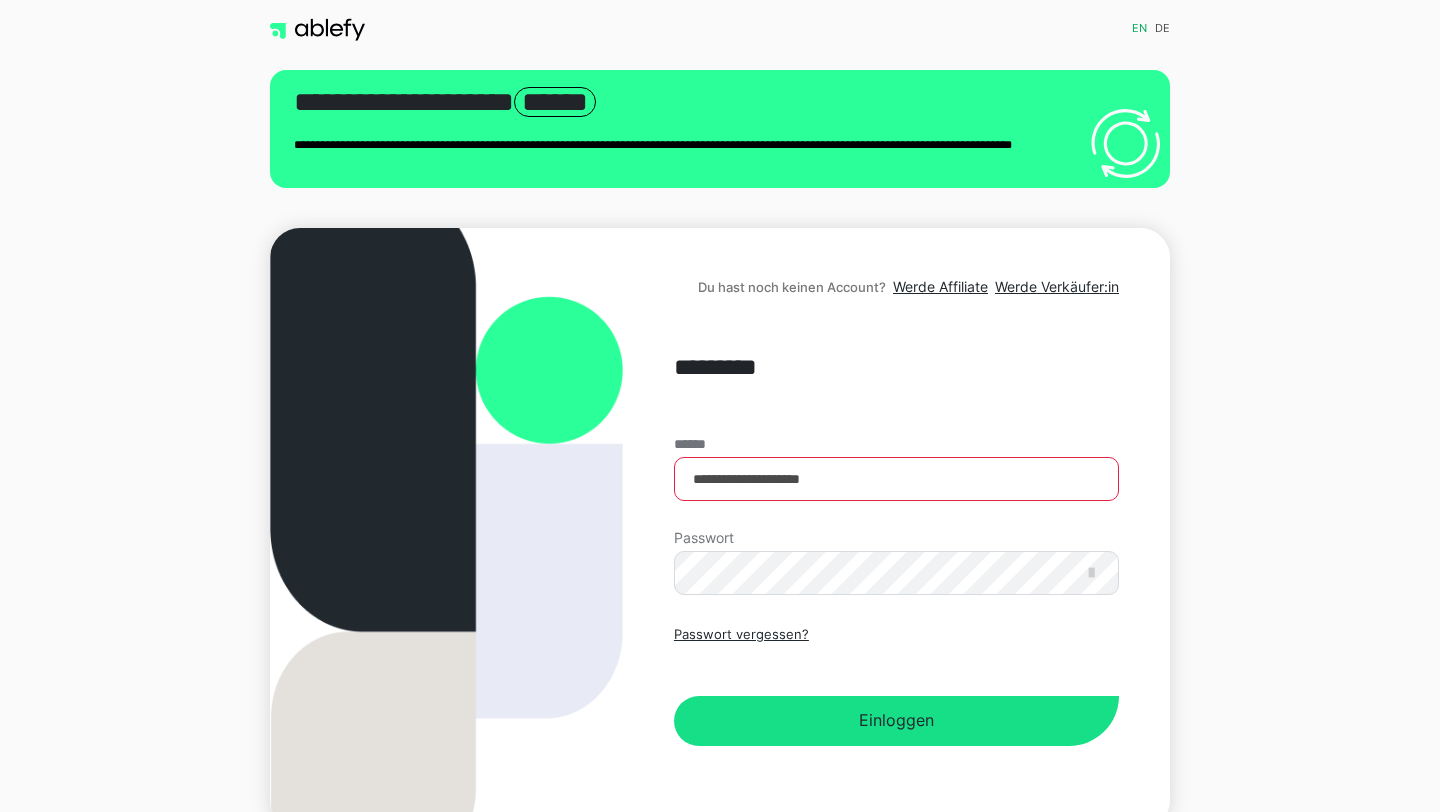 scroll, scrollTop: 0, scrollLeft: 0, axis: both 